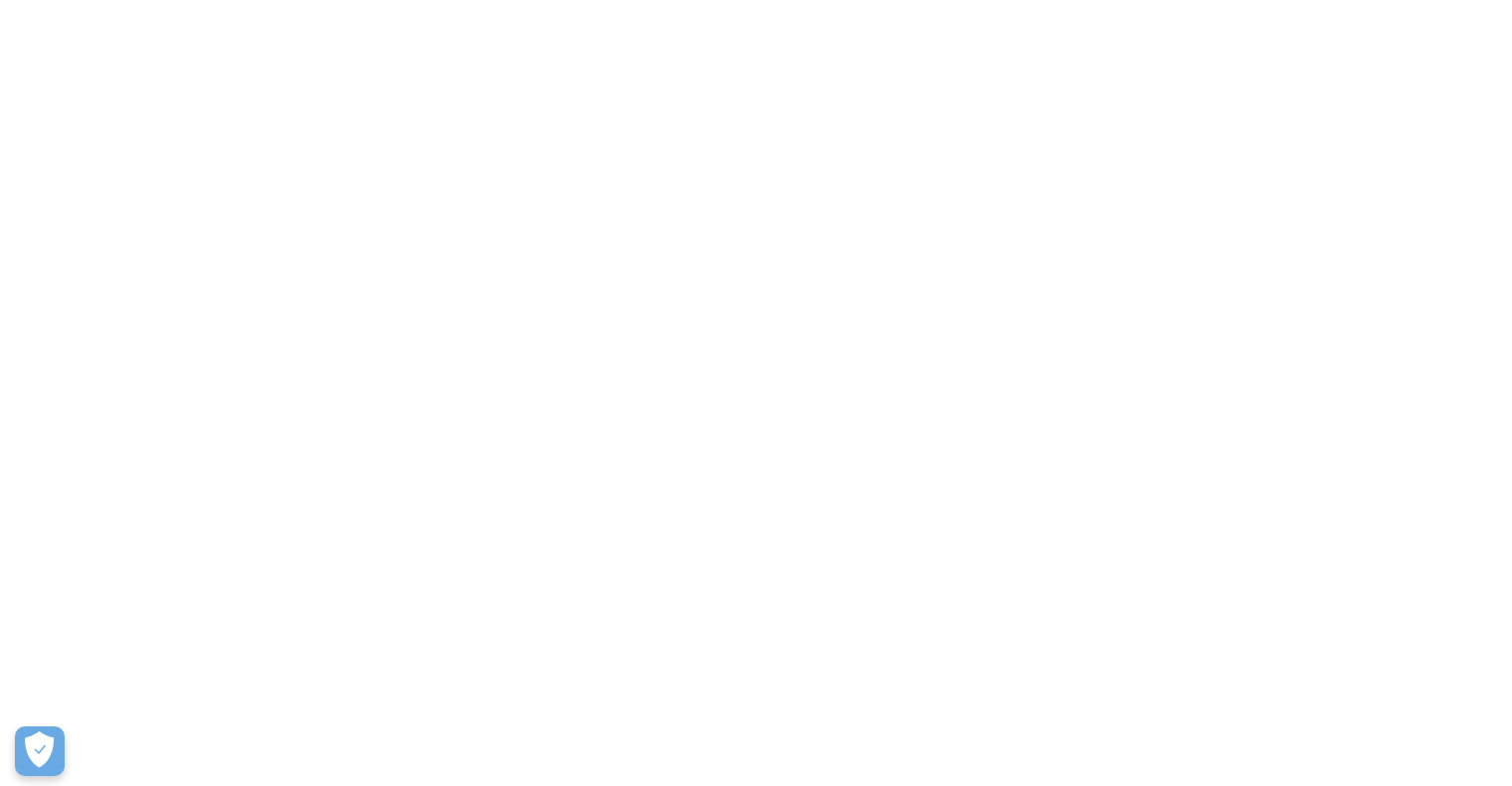 scroll, scrollTop: 0, scrollLeft: 0, axis: both 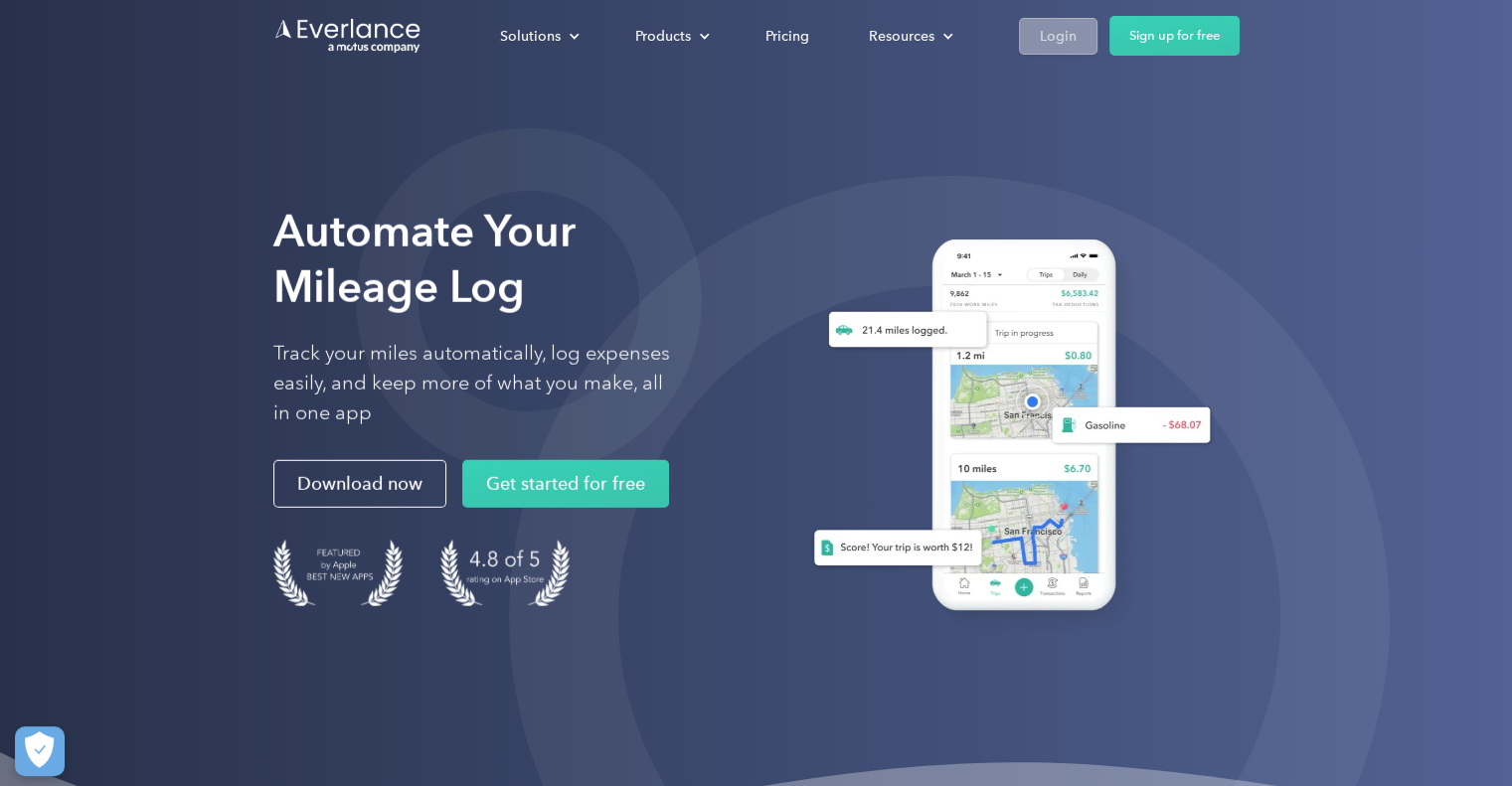 click on "Login" at bounding box center (1058, 36) 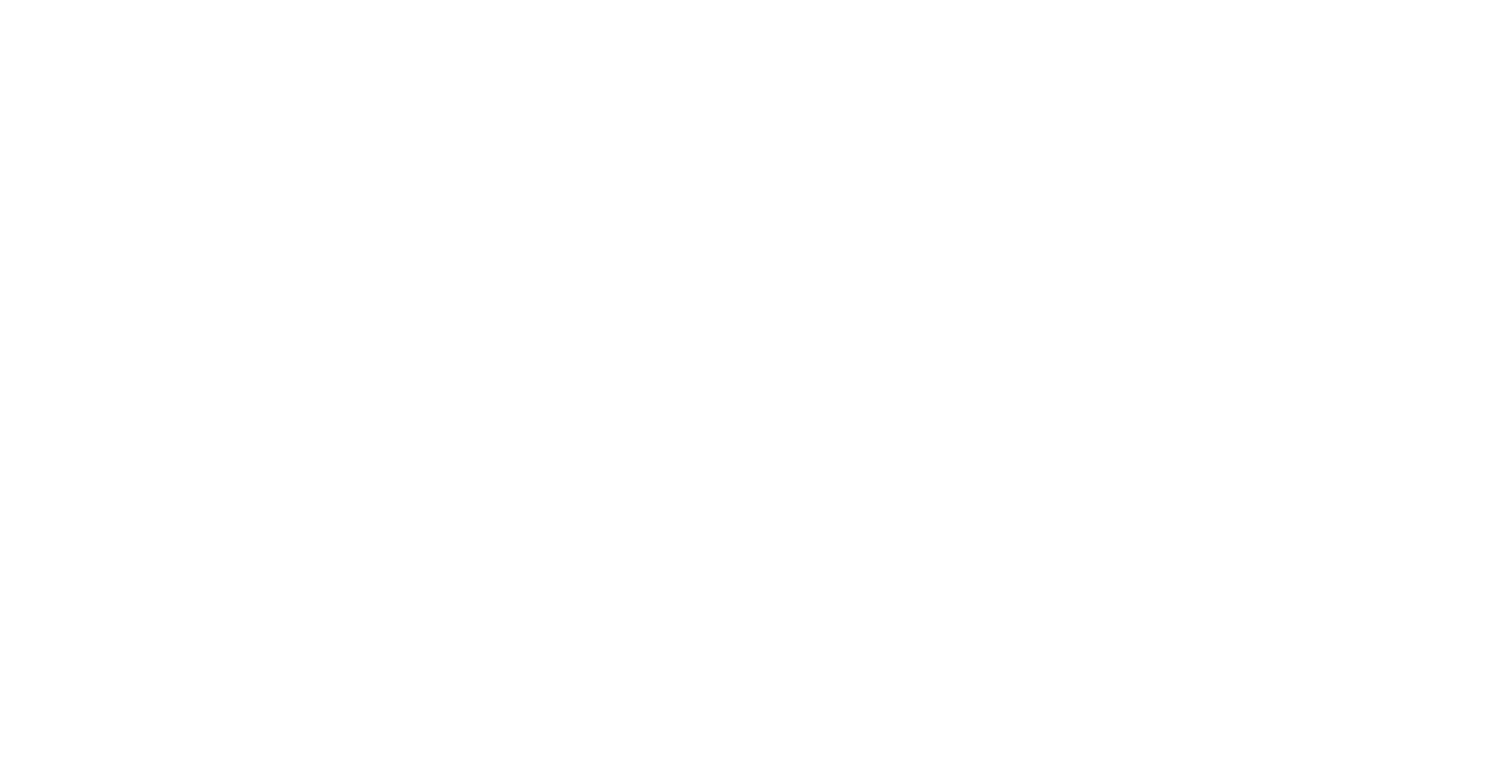 scroll, scrollTop: 0, scrollLeft: 0, axis: both 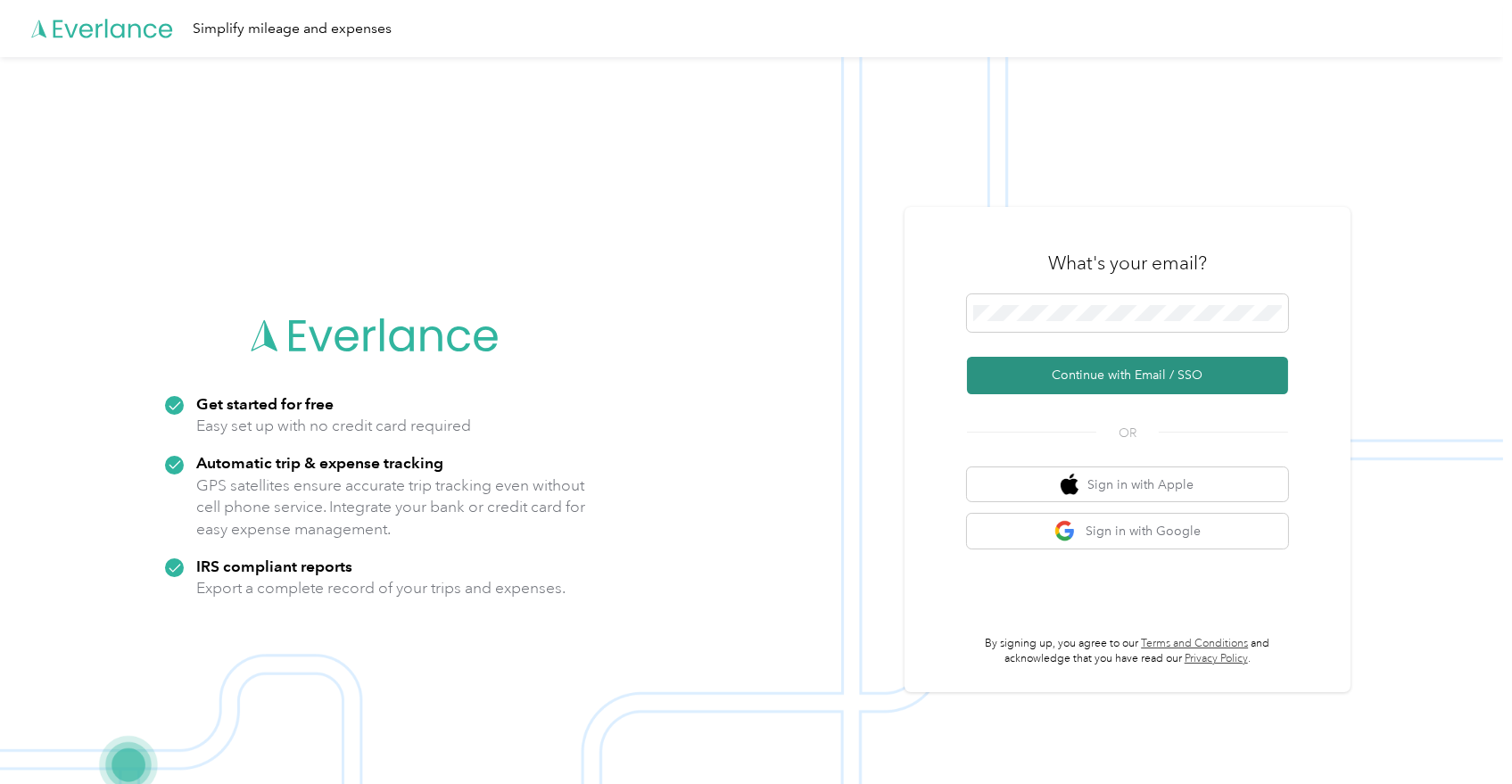 click on "Continue with Email / SSO" at bounding box center (1128, 375) 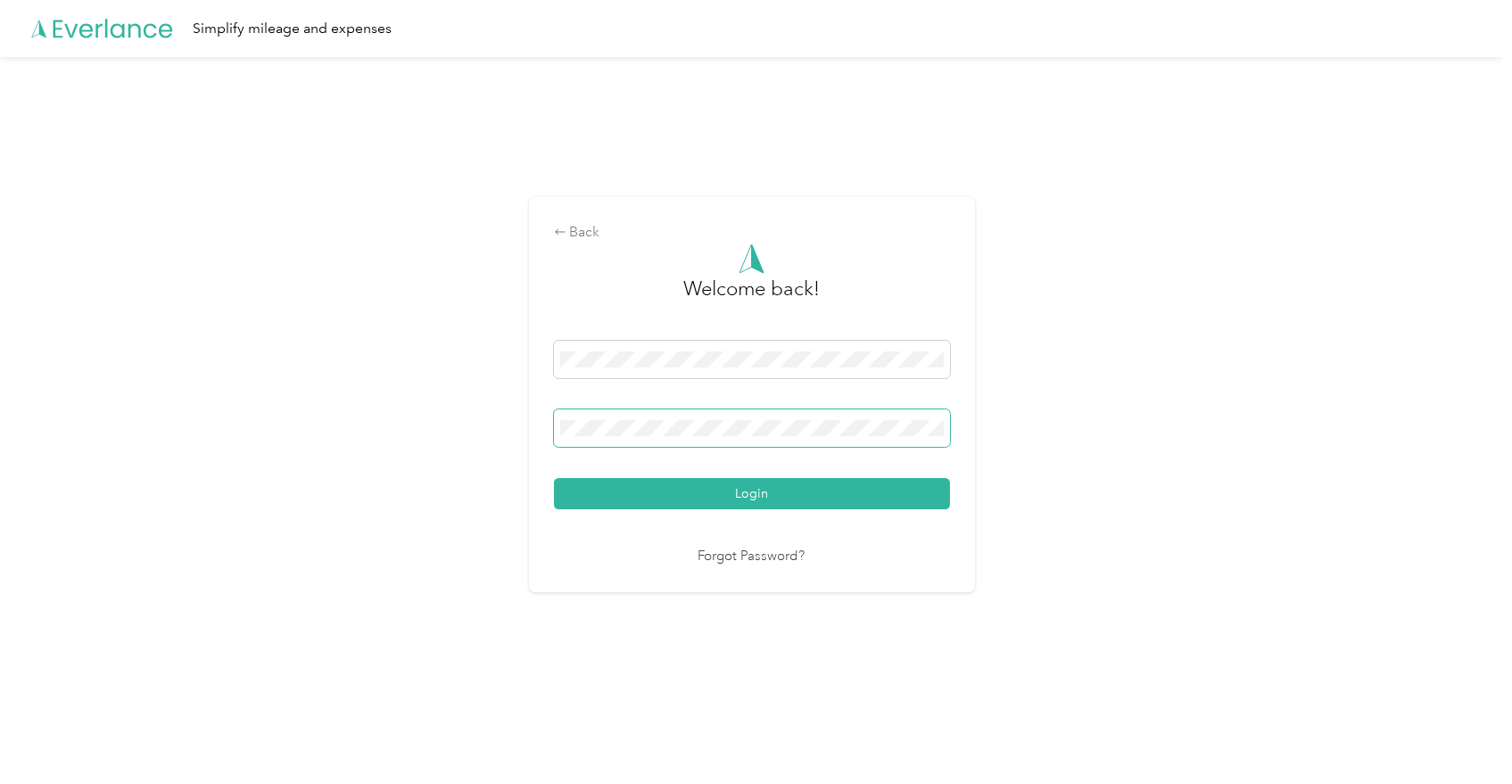 click on "Login" at bounding box center (752, 493) 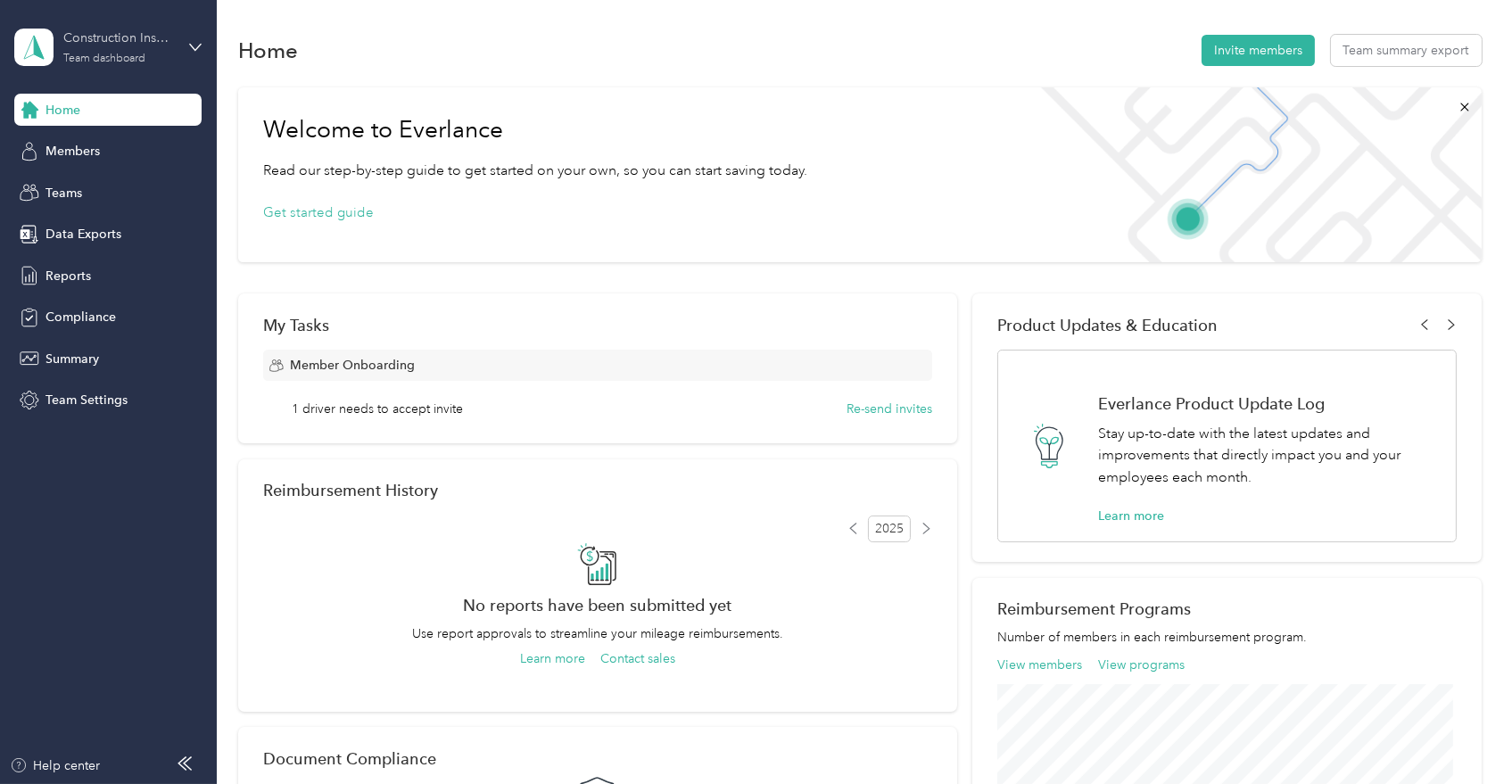click on "Construction Inspection Group" at bounding box center [119, 37] 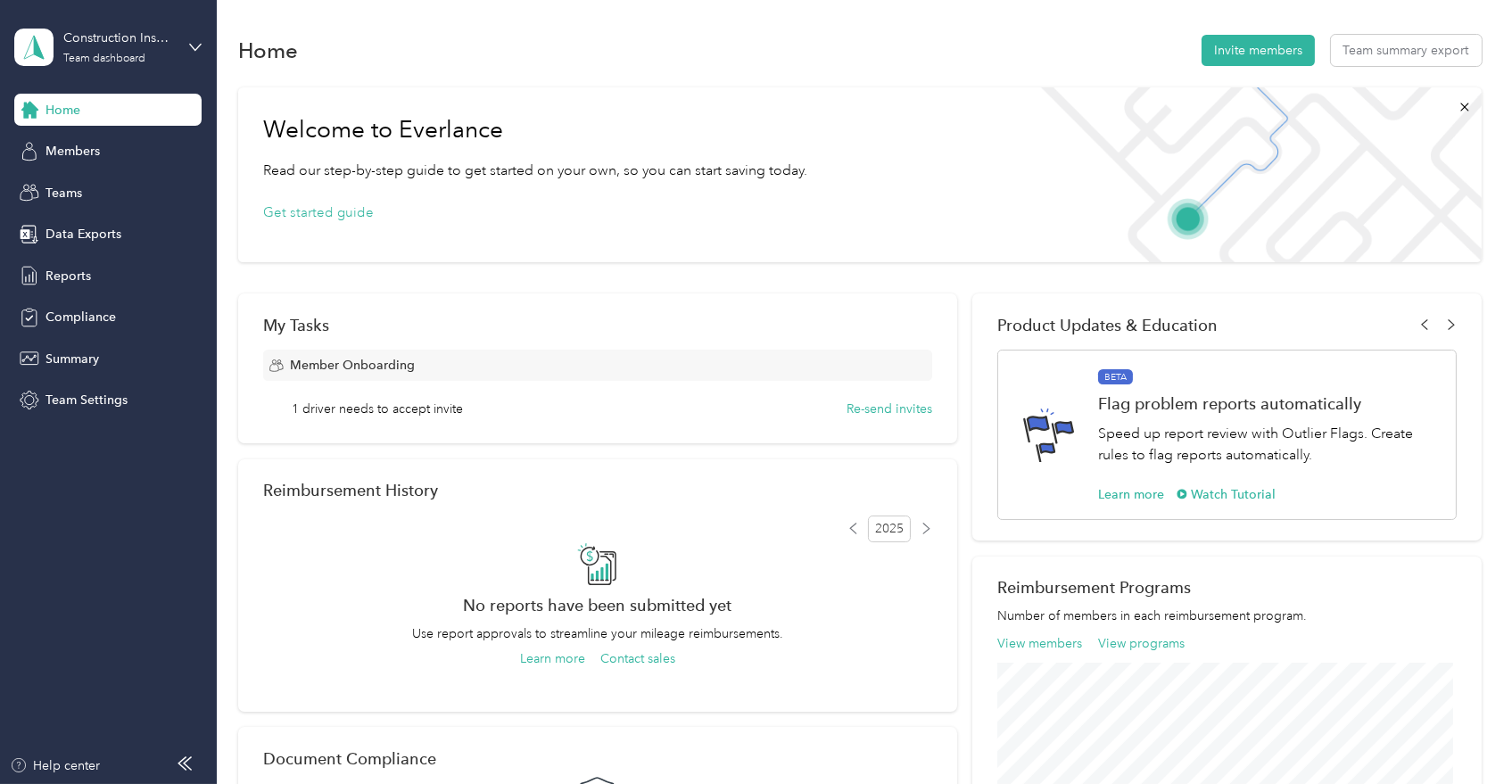 click on "Personal dashboard" at bounding box center (87, 185) 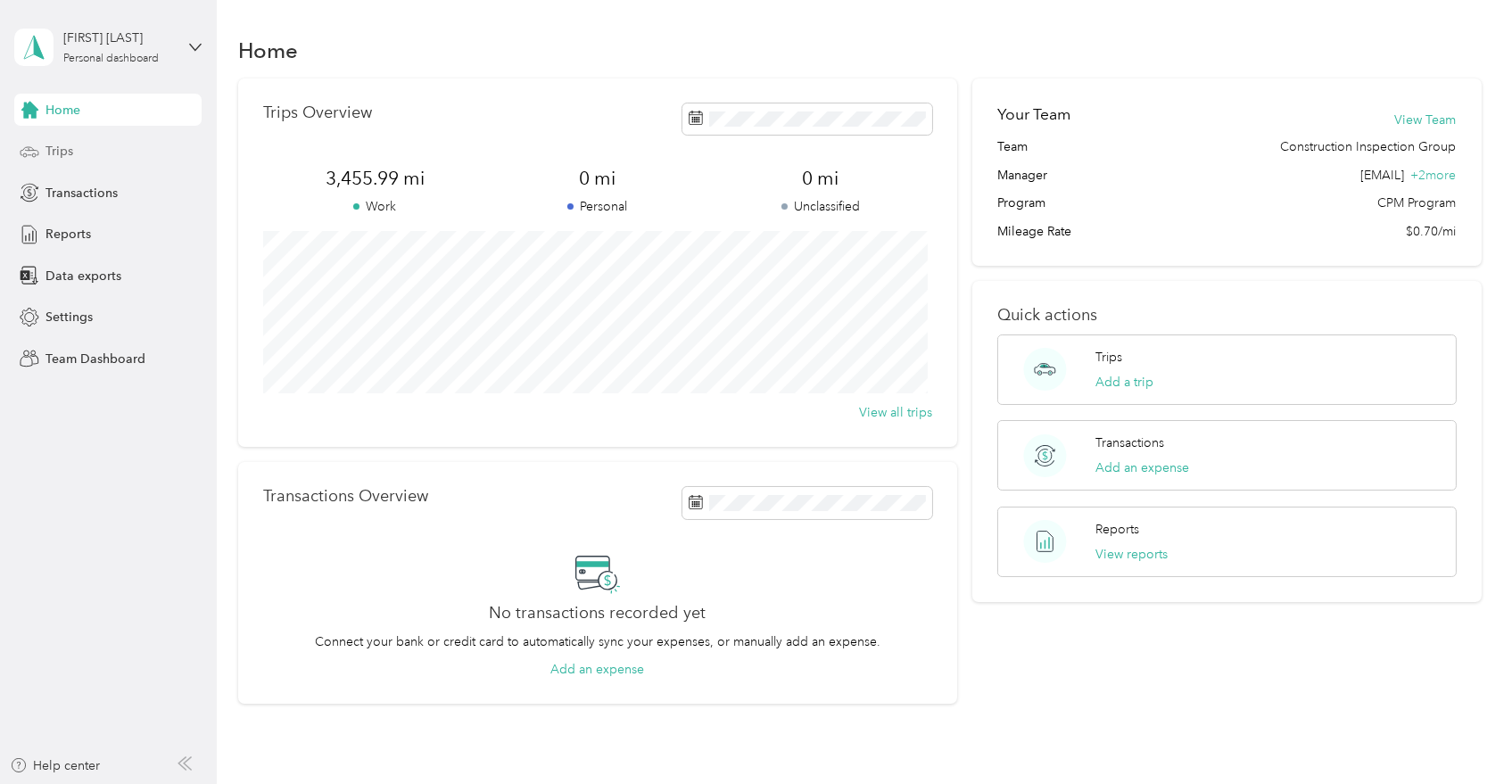 click on "Trips" at bounding box center [59, 151] 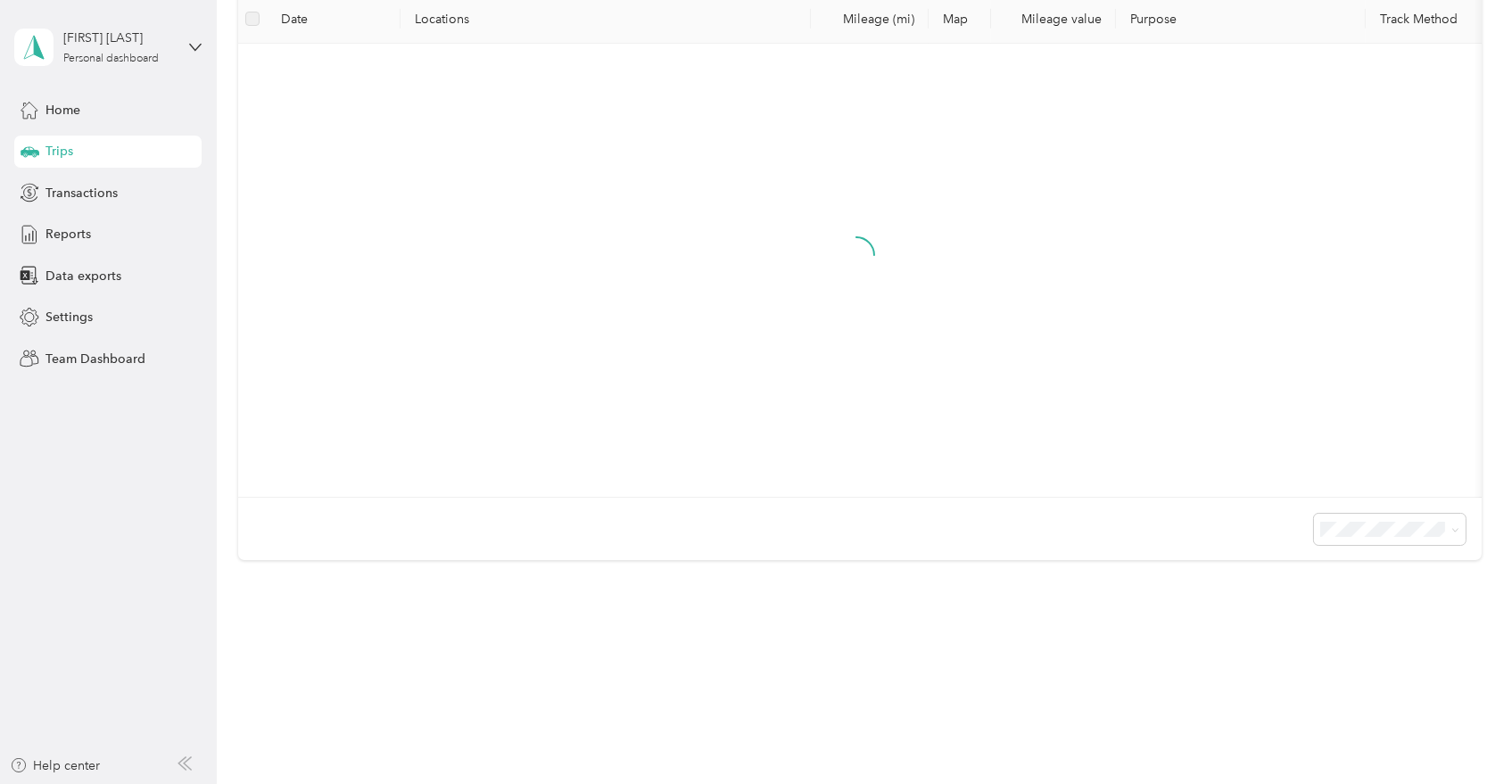 scroll, scrollTop: 293, scrollLeft: 0, axis: vertical 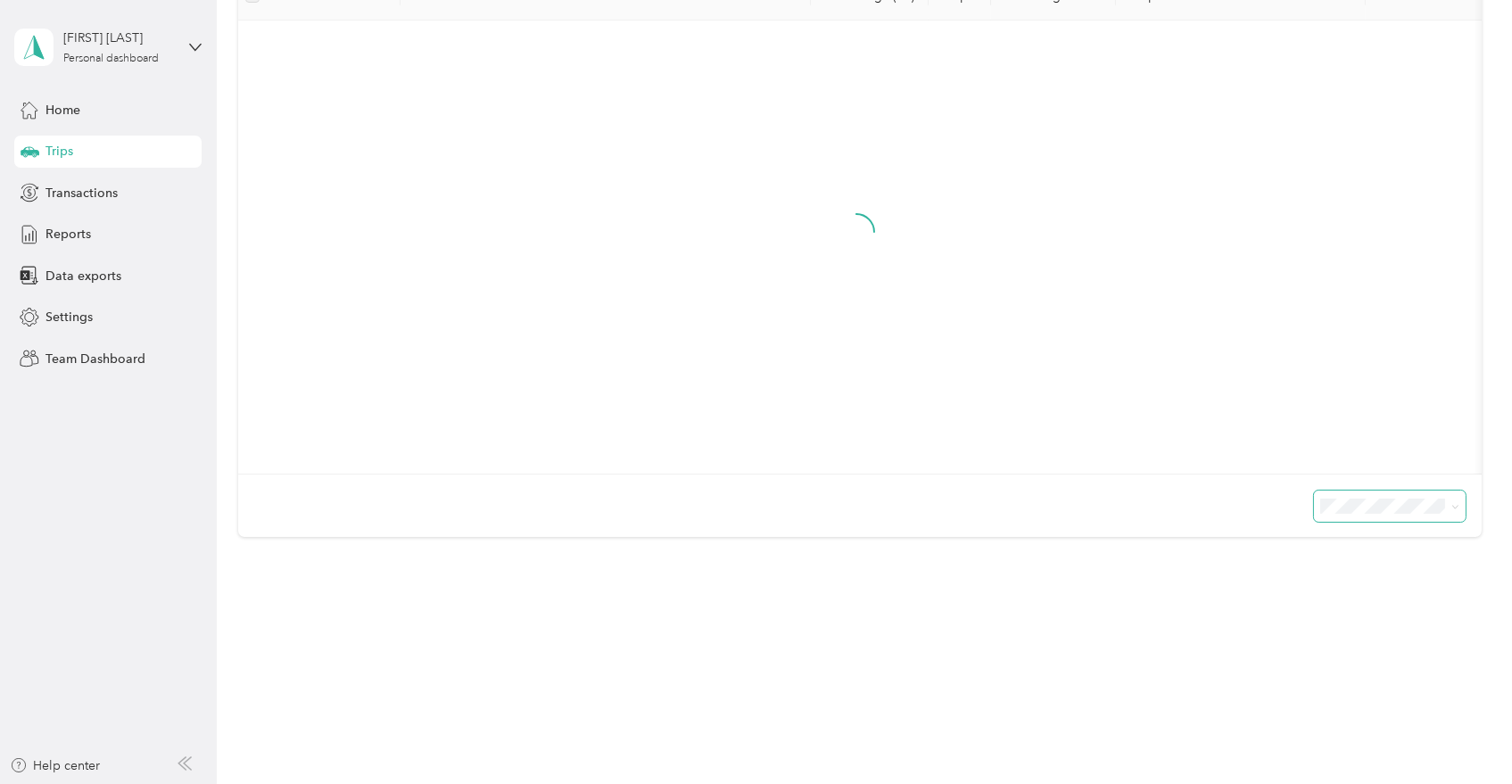 click 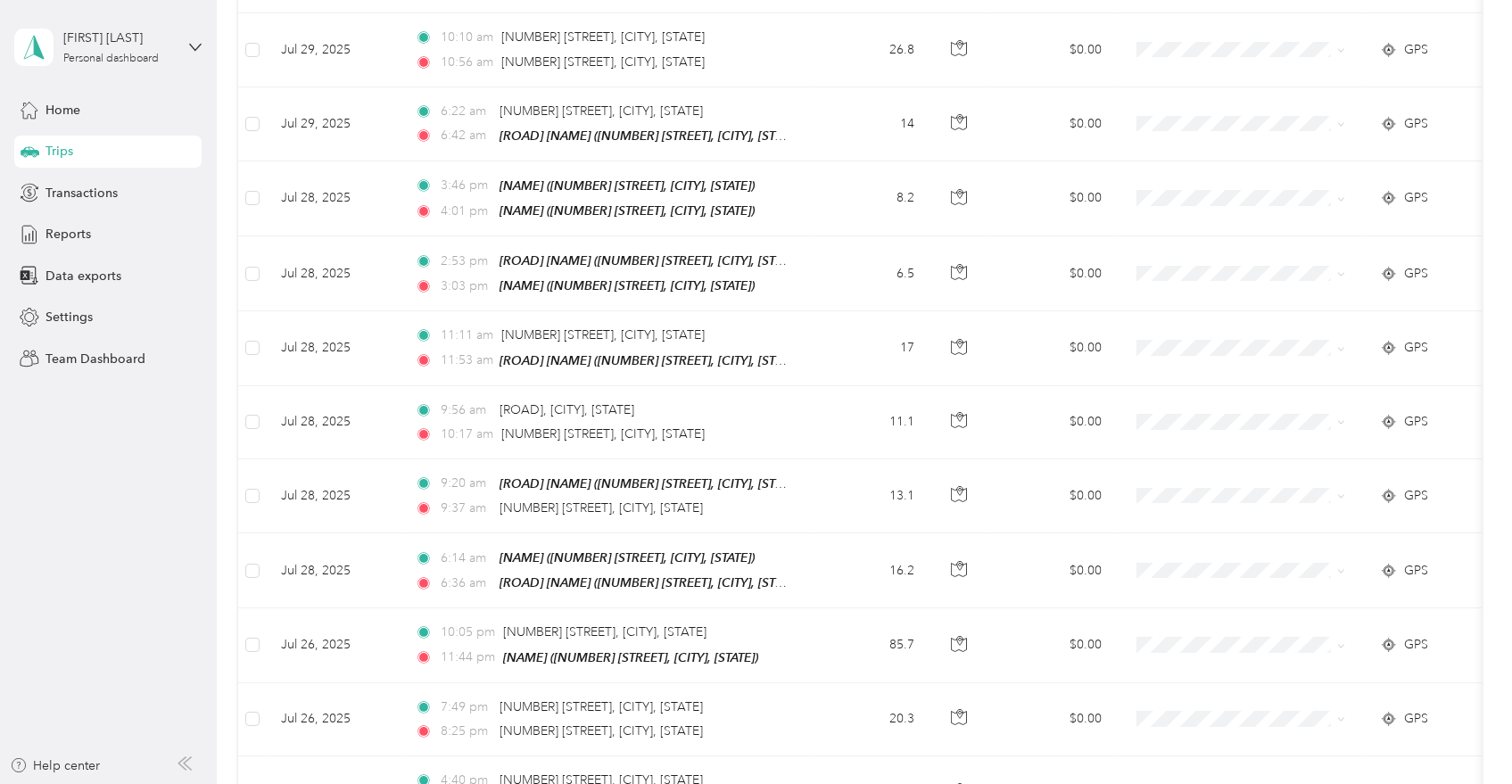 scroll, scrollTop: 2116, scrollLeft: 0, axis: vertical 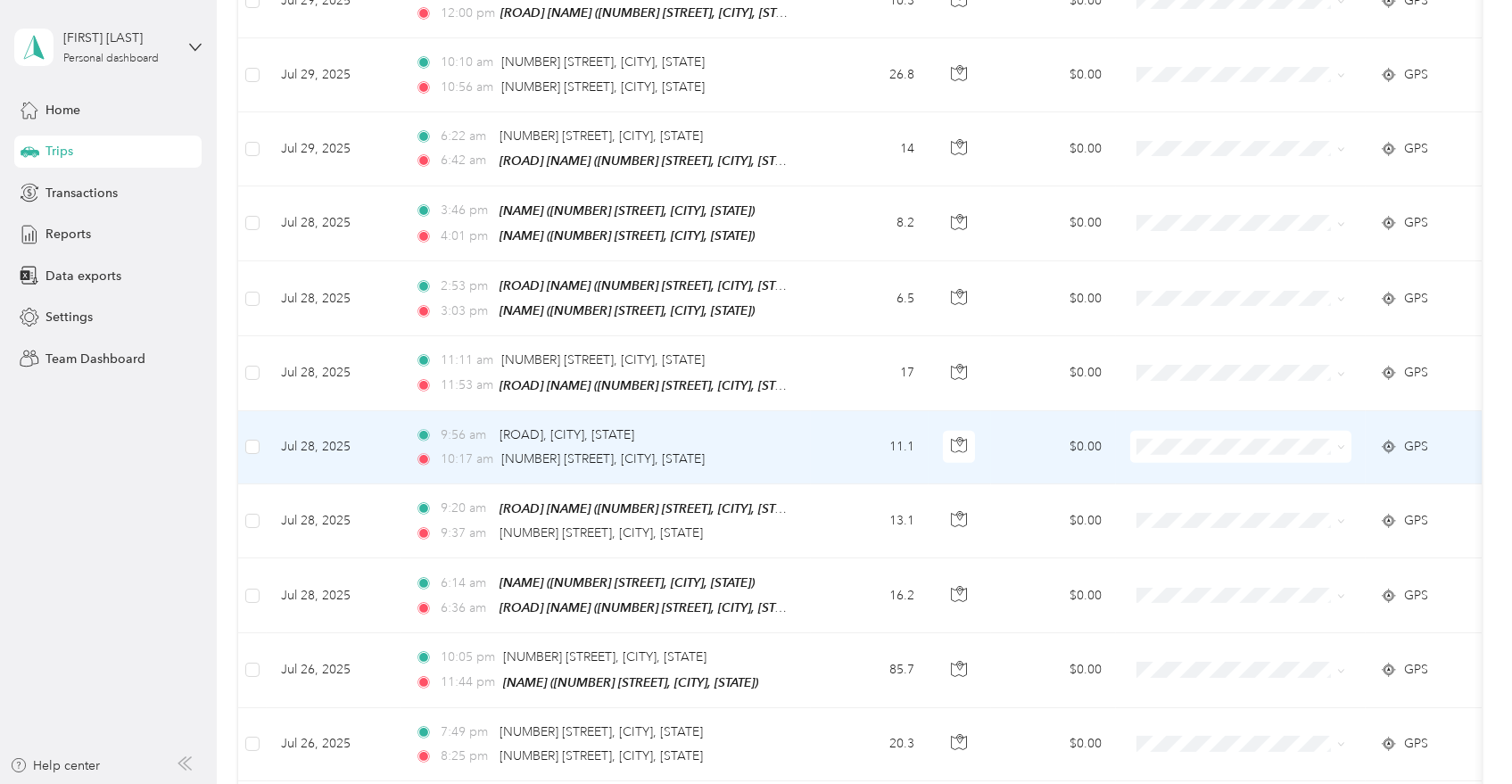 click on "11.1" at bounding box center (870, 448) 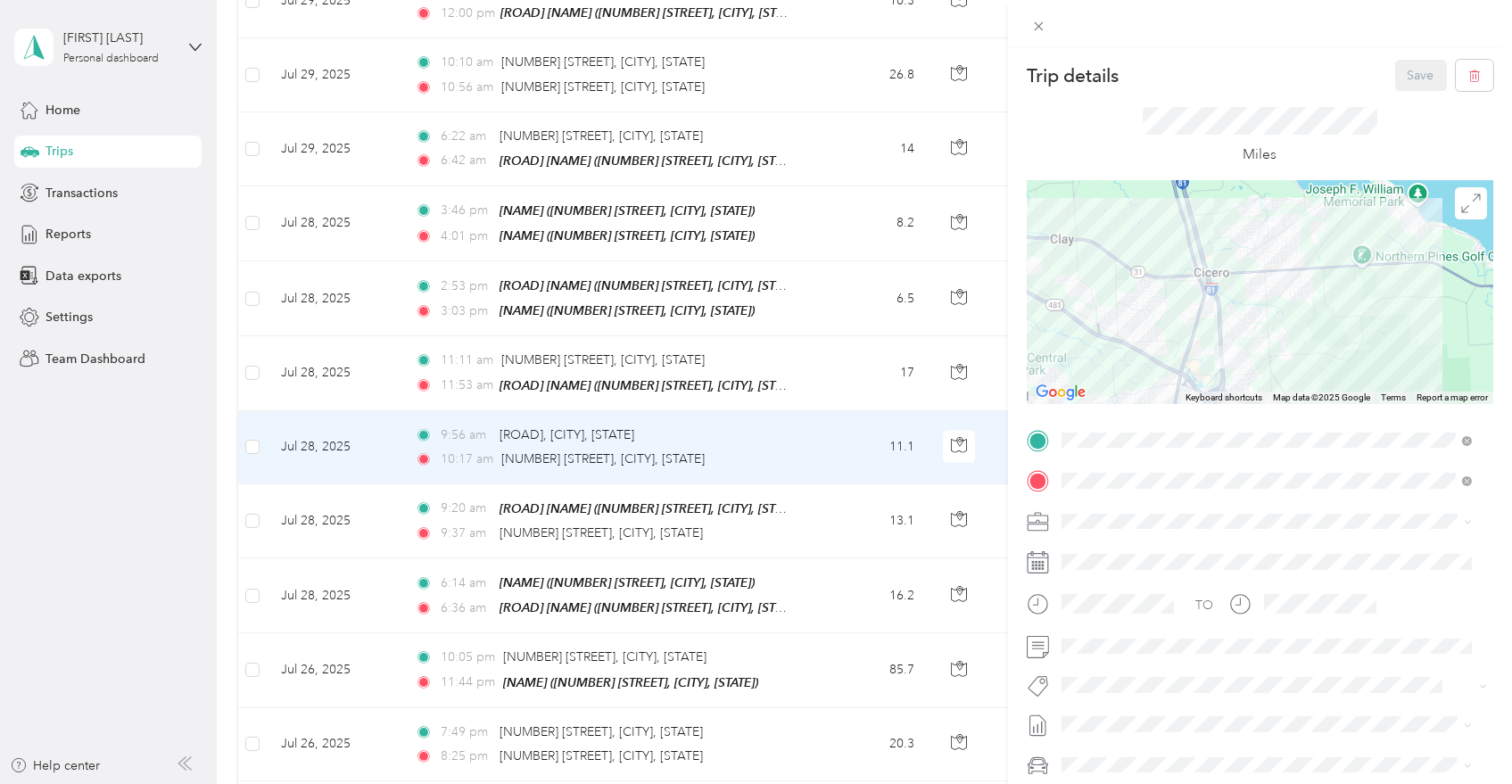 click on "Trip details Save This trip cannot be edited because it is either under review, approved, or paid. Contact your Team Manager to edit it. Miles ← Move left → Move right ↑ Move up ↓ Move down + Zoom in - Zoom out Home Jump left by 75% End Jump right by 75% Page Up Jump up by 75% Page Down Jump down by 75% Keyboard shortcuts Map Data Map data ©2025 Google Map data ©2025 Google 2 km  Click to toggle between metric and imperial units Terms Report a map error TO Add photo" at bounding box center [756, 392] 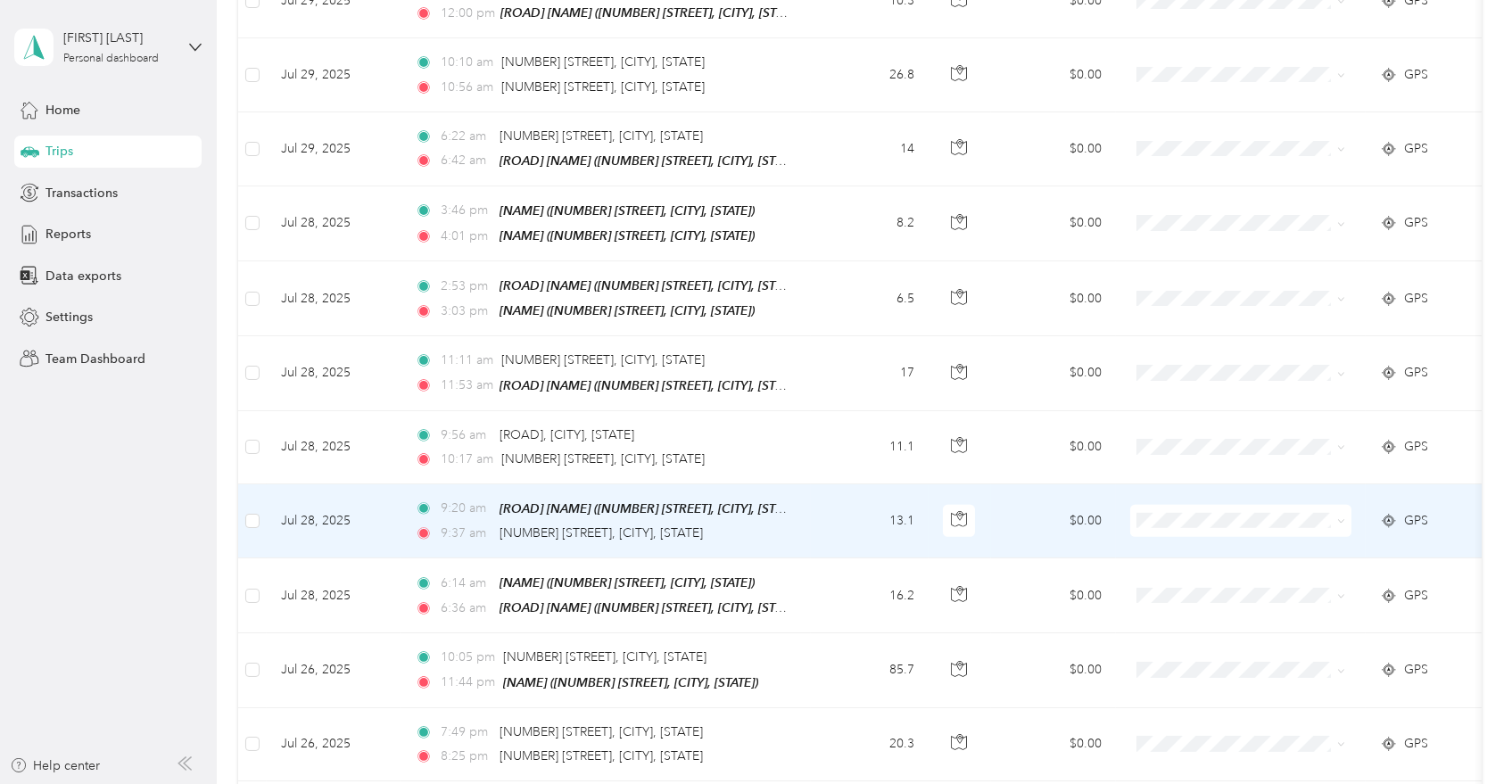click on "[TIME] [NUMBER] [STREET], [CITY], [STATE]" at bounding box center [602, 533] 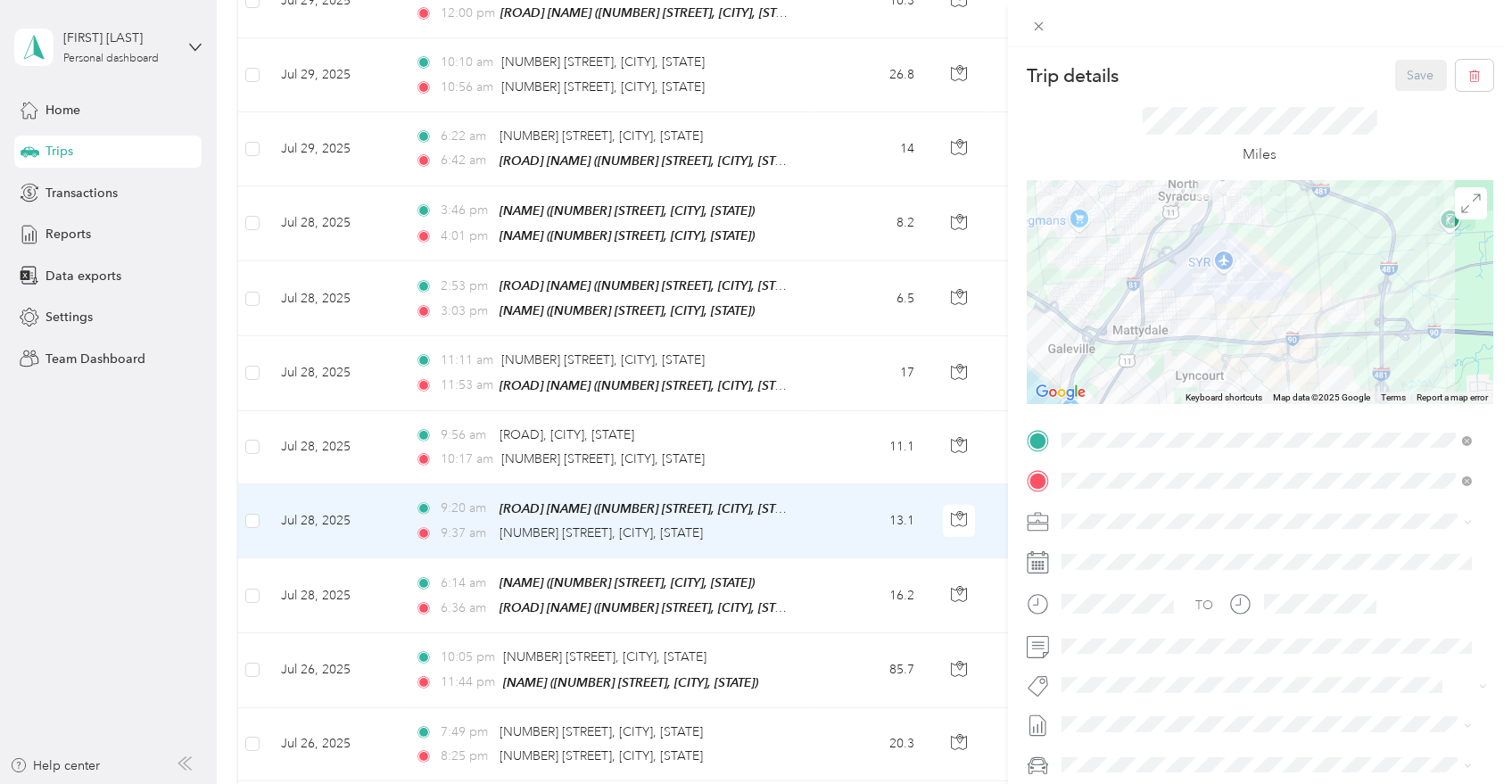 click on "Trip details Save This trip cannot be edited because it is either under review, approved, or paid. Contact your Team Manager to edit it. Miles ← Move left → Move right ↑ Move up ↓ Move down + Zoom in - Zoom out Home Jump left by 75% End Jump right by 75% Page Up Jump up by 75% Page Down Jump down by 75% Keyboard shortcuts Map Data Map data ©2025 Google Map data ©2025 Google 2 km  Click to toggle between metric and imperial units Terms Report a map error TO Add photo" at bounding box center (756, 392) 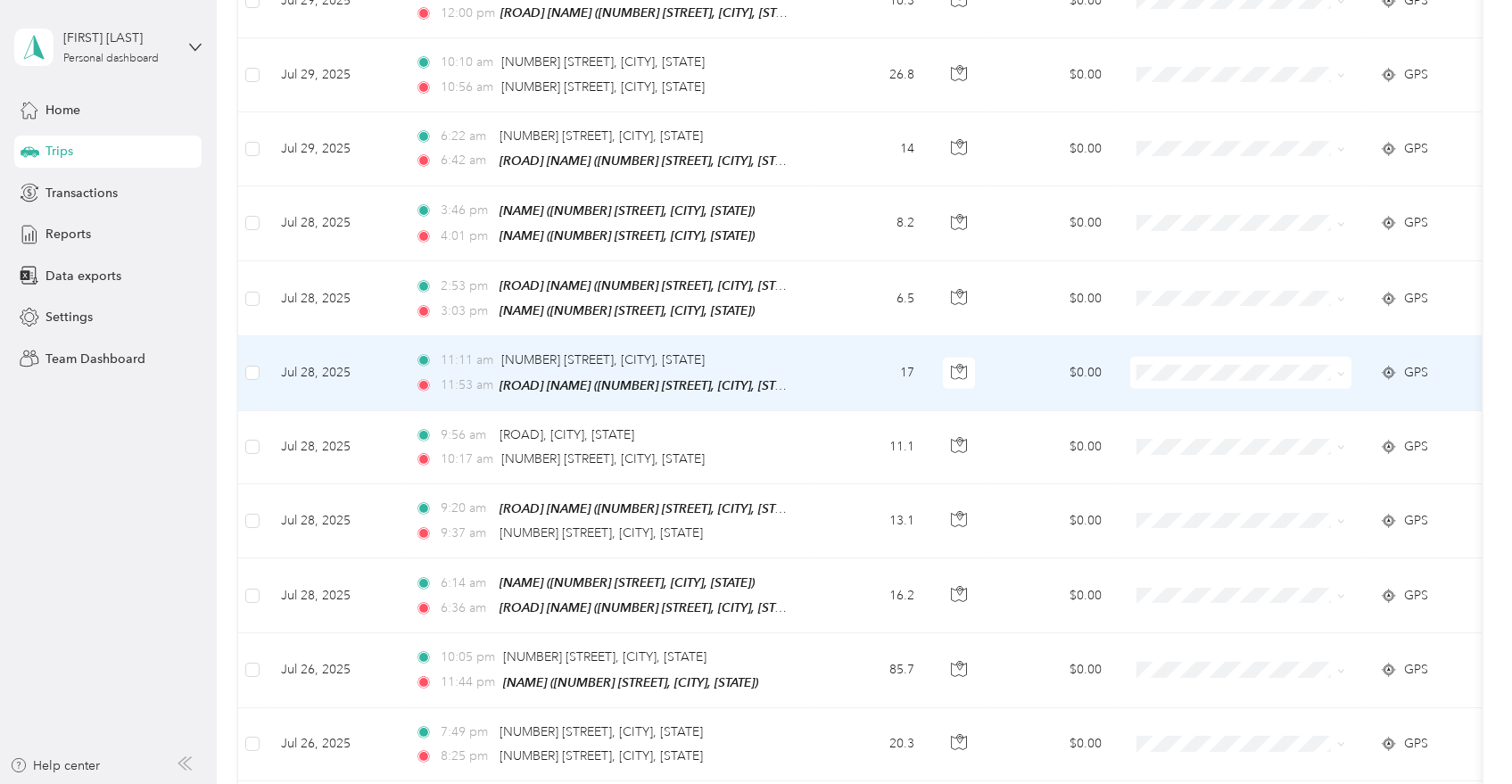 click on "[TIME] [NUMBER] [STREET], [CITY], [STATE]" at bounding box center (602, 360) 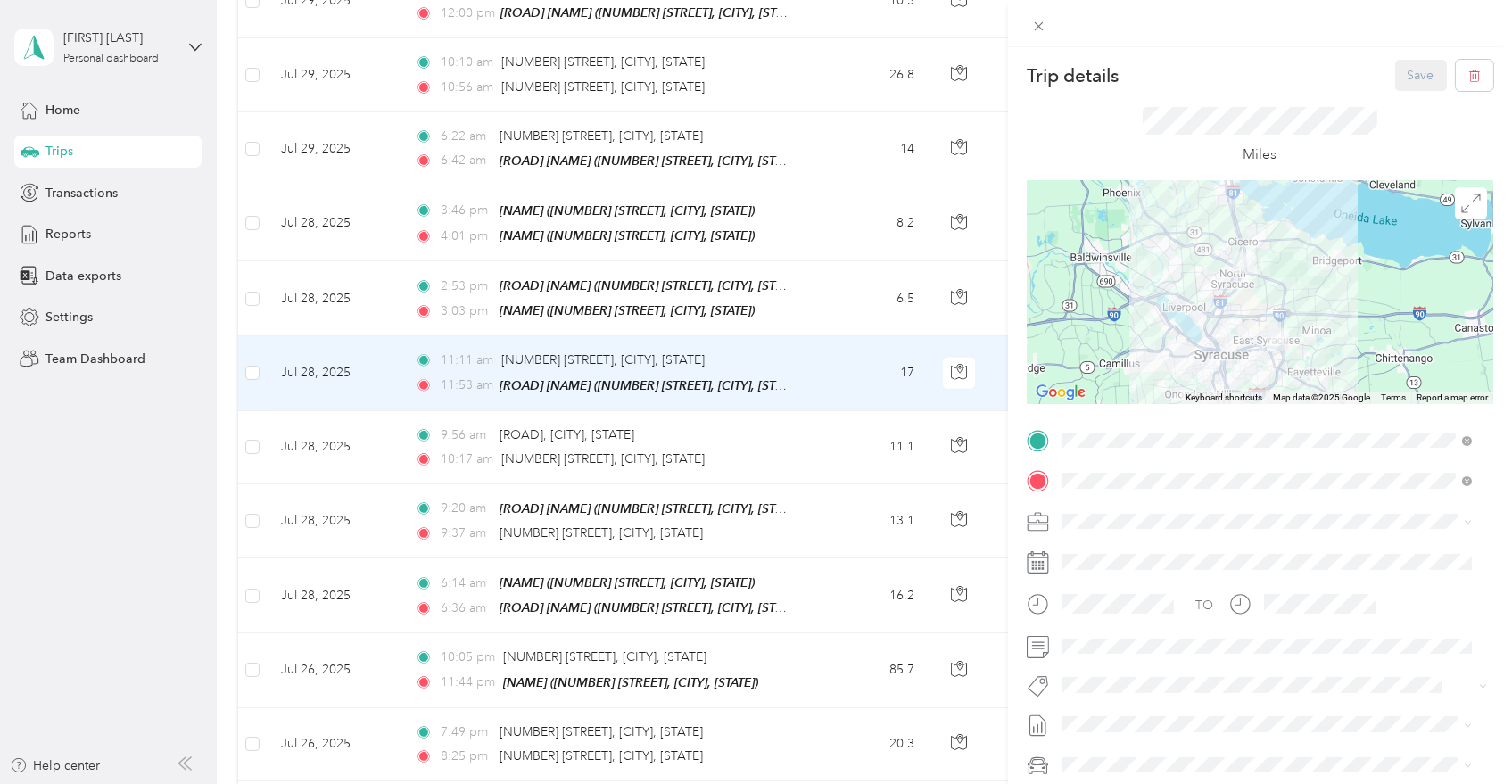click on "Trip details Save This trip cannot be edited because it is either under review, approved, or paid. Contact your Team Manager to edit it. Miles ← Move left → Move right ↑ Move up ↓ Move down + Zoom in - Zoom out Home Jump left by 75% End Jump right by 75% Page Up Jump up by 75% Page Down Jump down by 75% Keyboard shortcuts Map Data Map data ©2025 Google Map data ©2025 Google 5 km  Click to toggle between metric and imperial units Terms Report a map error TO Add photo" at bounding box center [756, 392] 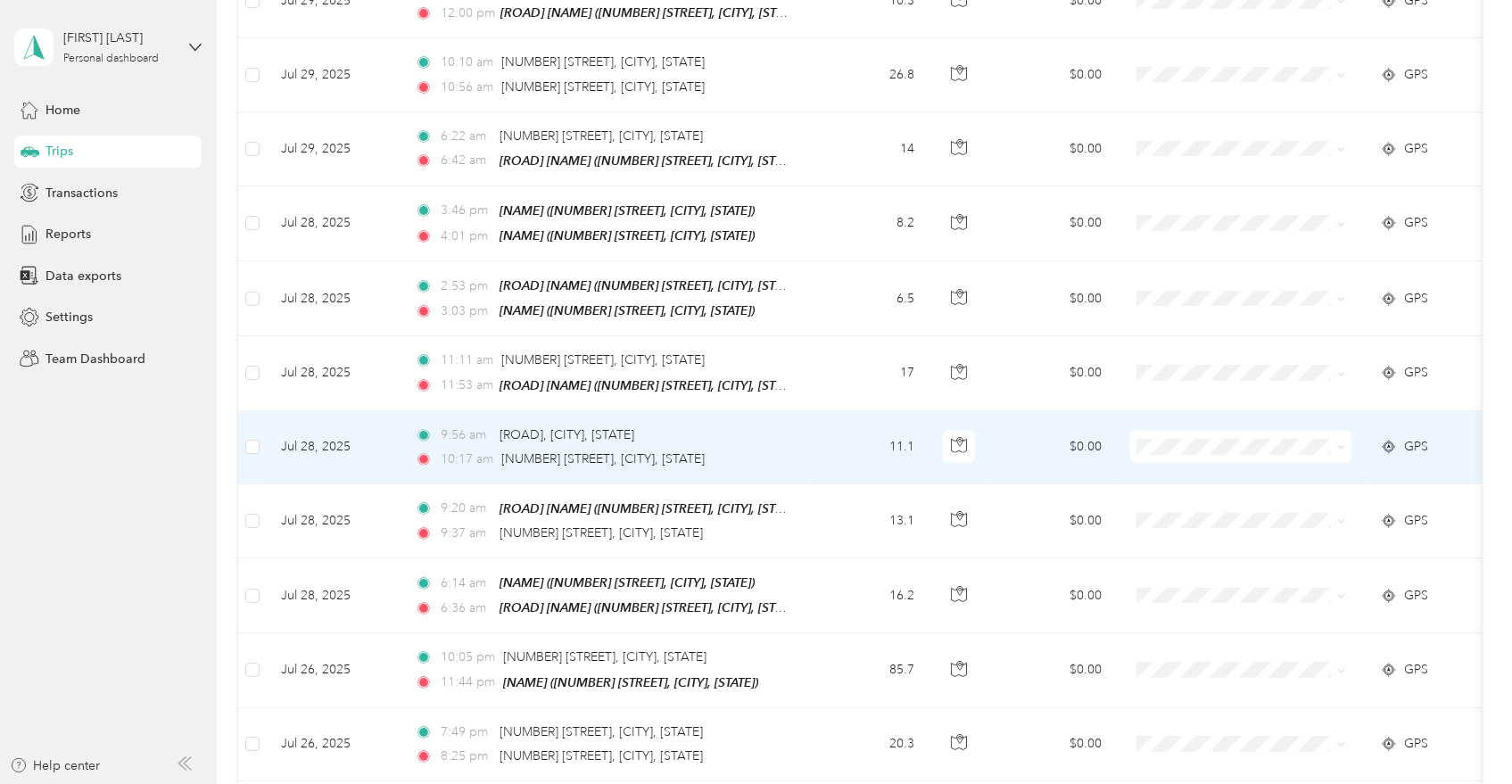 click on "[TIME] [NUMBER] [STREET], [CITY], [STATE]" at bounding box center [602, 459] 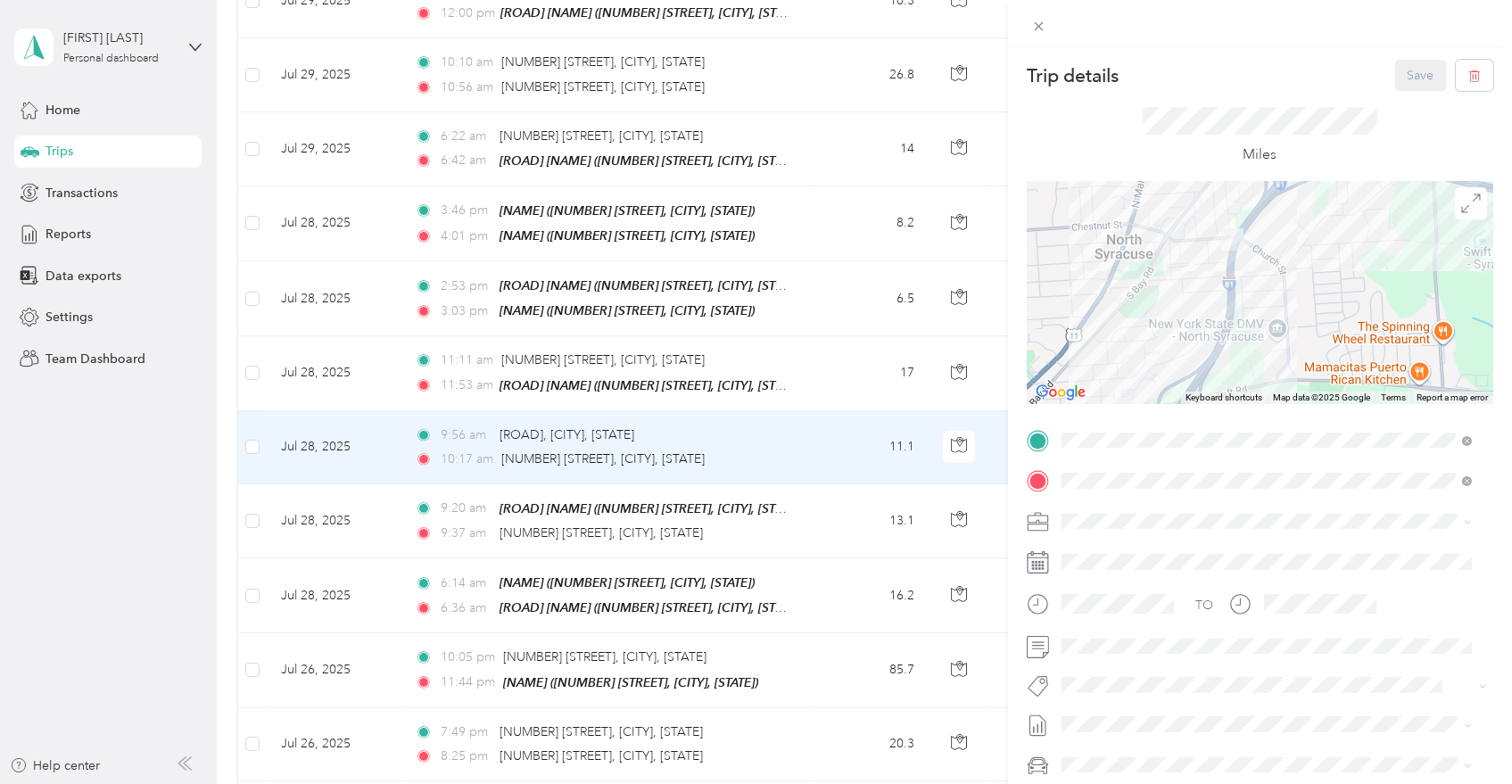 drag, startPoint x: 1197, startPoint y: 337, endPoint x: 1220, endPoint y: 184, distance: 154.7191 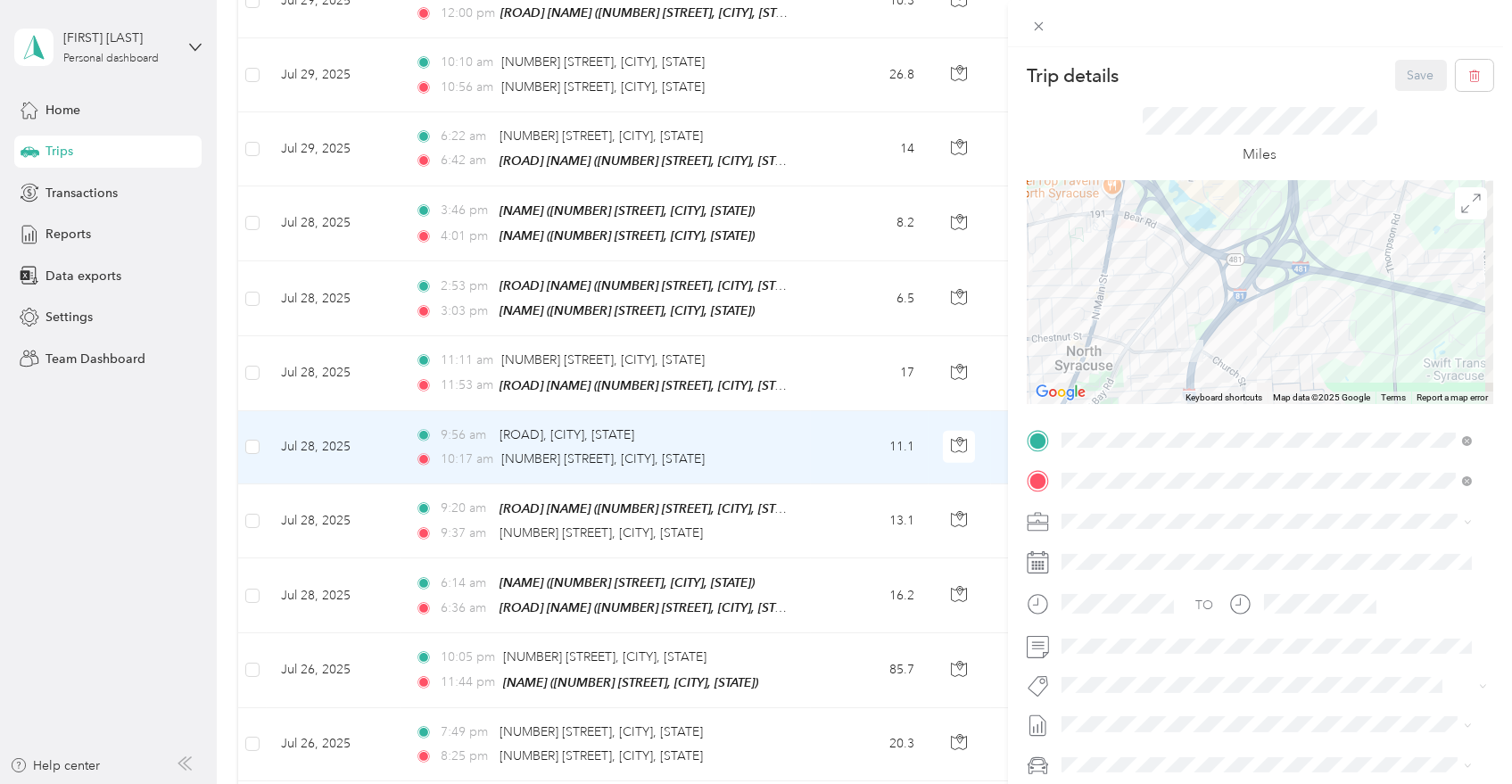 drag, startPoint x: 1300, startPoint y: 219, endPoint x: 1250, endPoint y: 350, distance: 140.21769 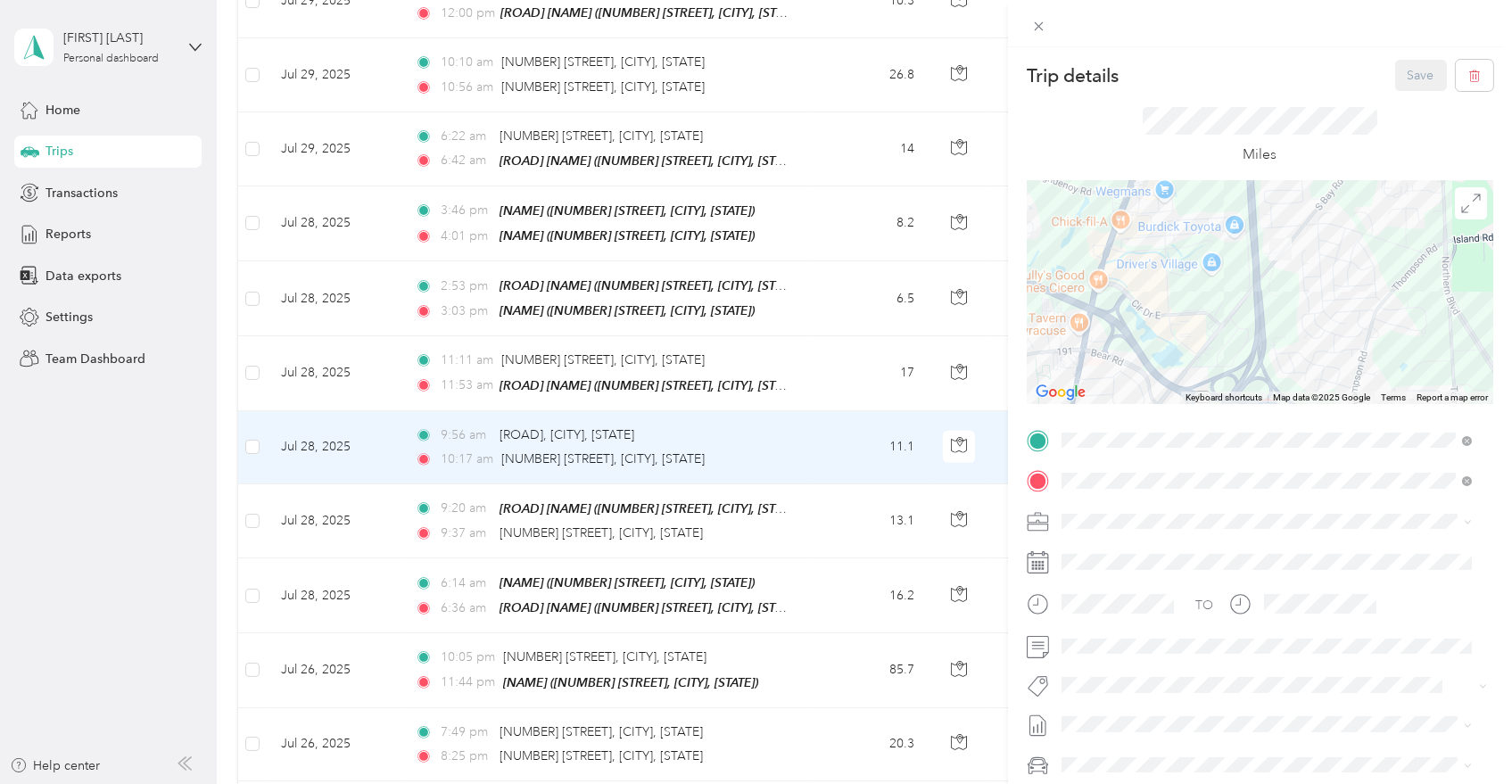 drag, startPoint x: 1340, startPoint y: 223, endPoint x: 1313, endPoint y: 348, distance: 127.8828 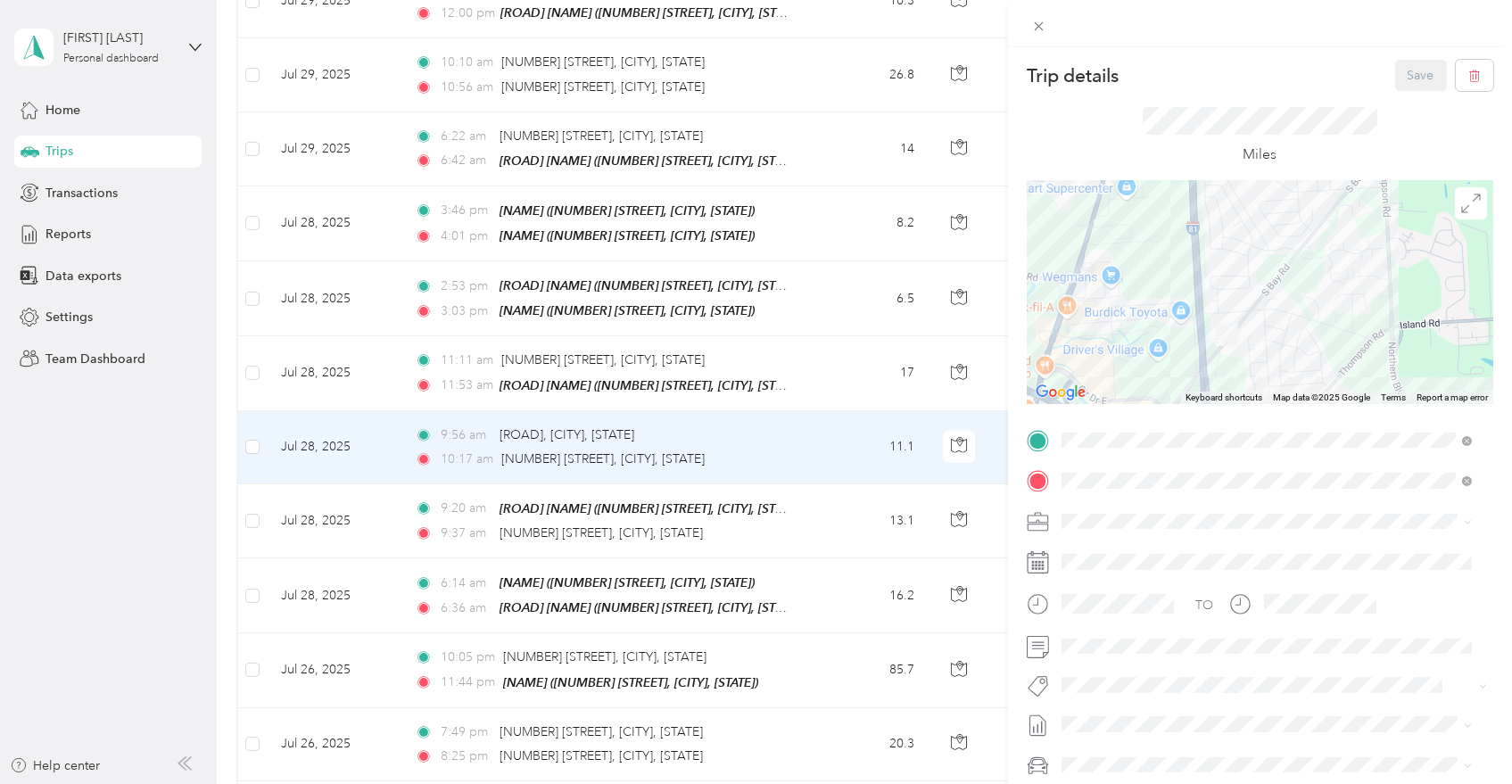 drag, startPoint x: 1345, startPoint y: 265, endPoint x: 1293, endPoint y: 345, distance: 95.41488 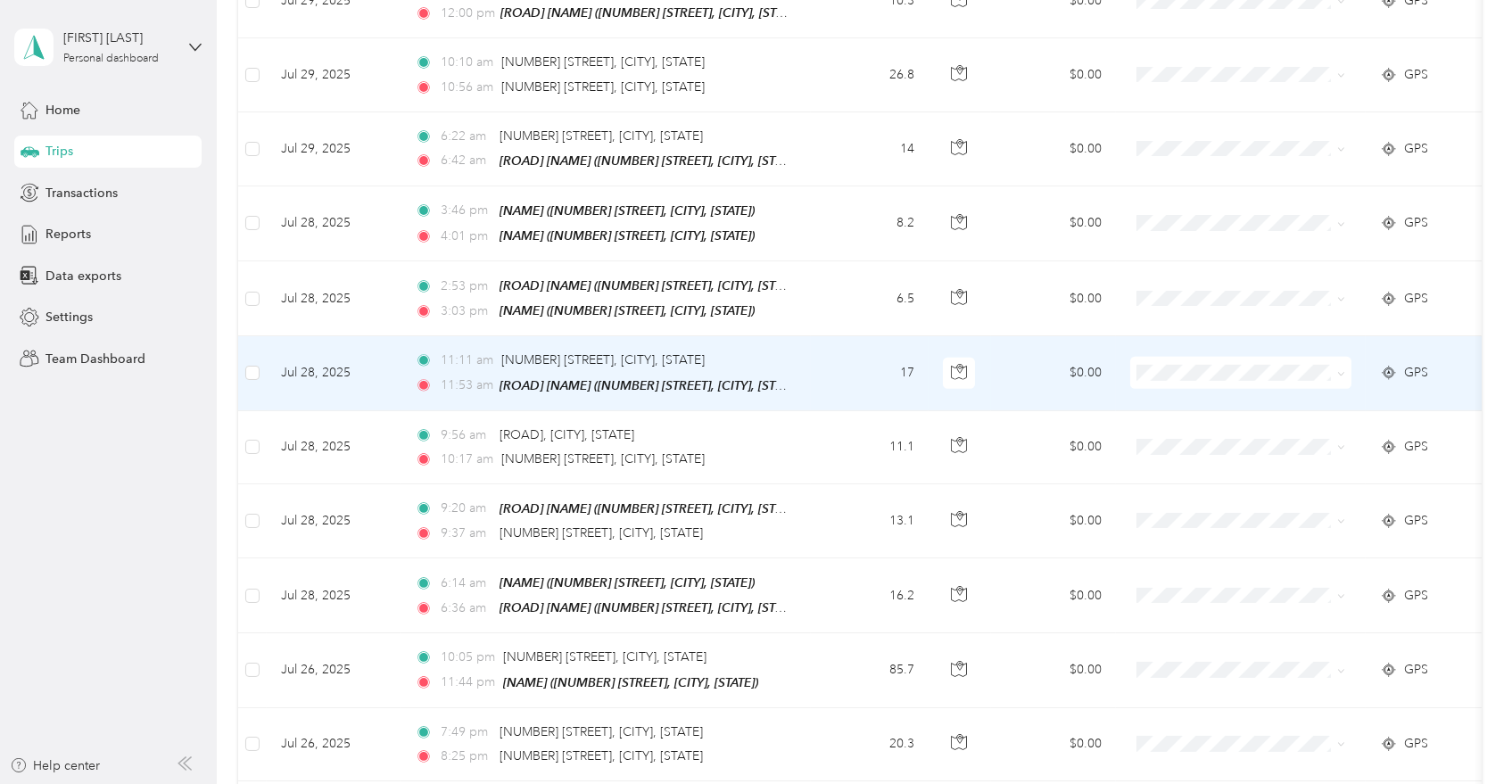 click on "[TIME] [NUMBER] [STREET], [CITY], [STATE]" at bounding box center (602, 360) 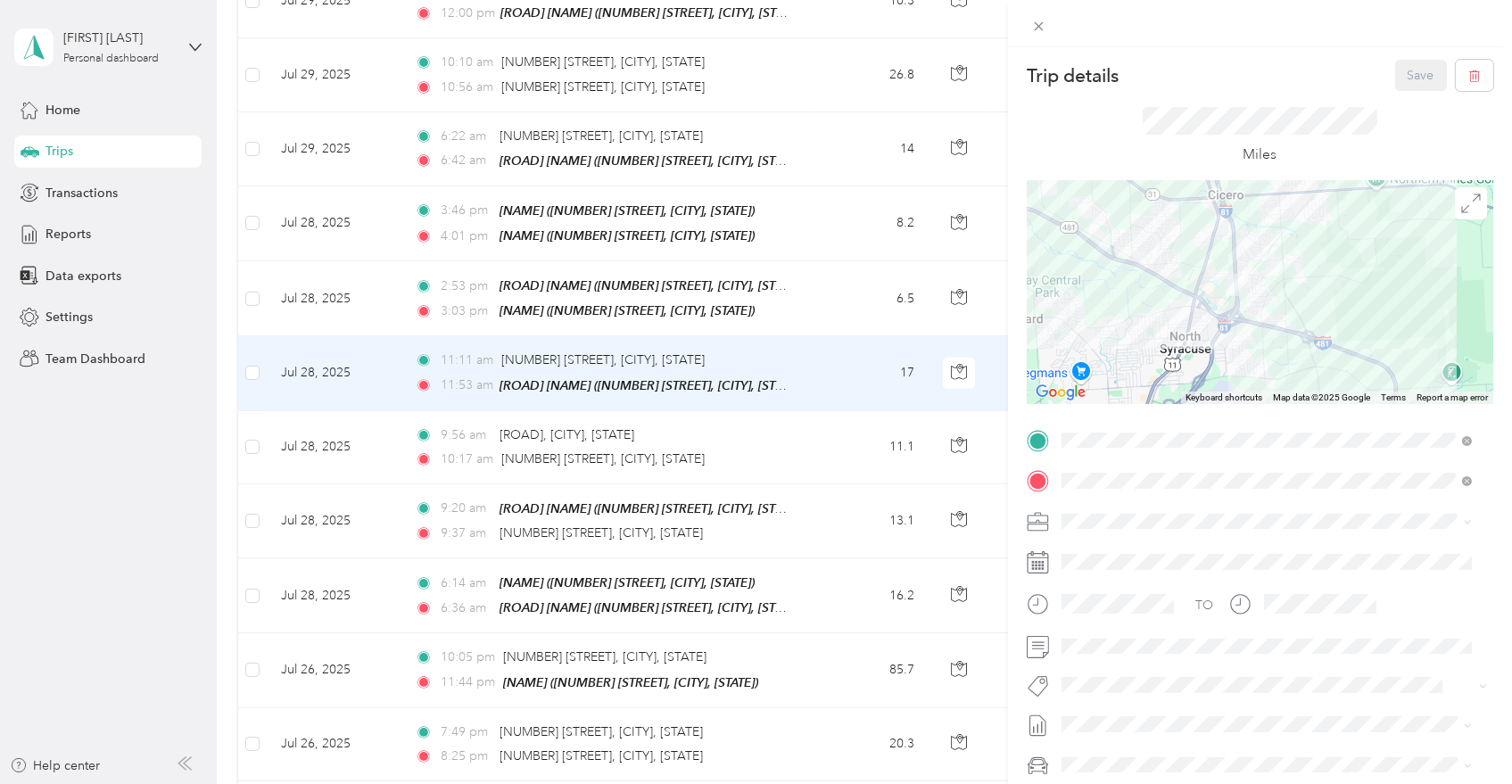 click on "Trip details Save This trip cannot be edited because it is either under review, approved, or paid. Contact your Team Manager to edit it. Miles ← Move left → Move right ↑ Move up ↓ Move down + Zoom in - Zoom out Home Jump left by 75% End Jump right by 75% Page Up Jump up by 75% Page Down Jump down by 75% Keyboard shortcuts Map Data Map data ©2025 Google Map data ©2025 Google 2 km  Click to toggle between metric and imperial units Terms Report a map error TO Add photo" at bounding box center (756, 392) 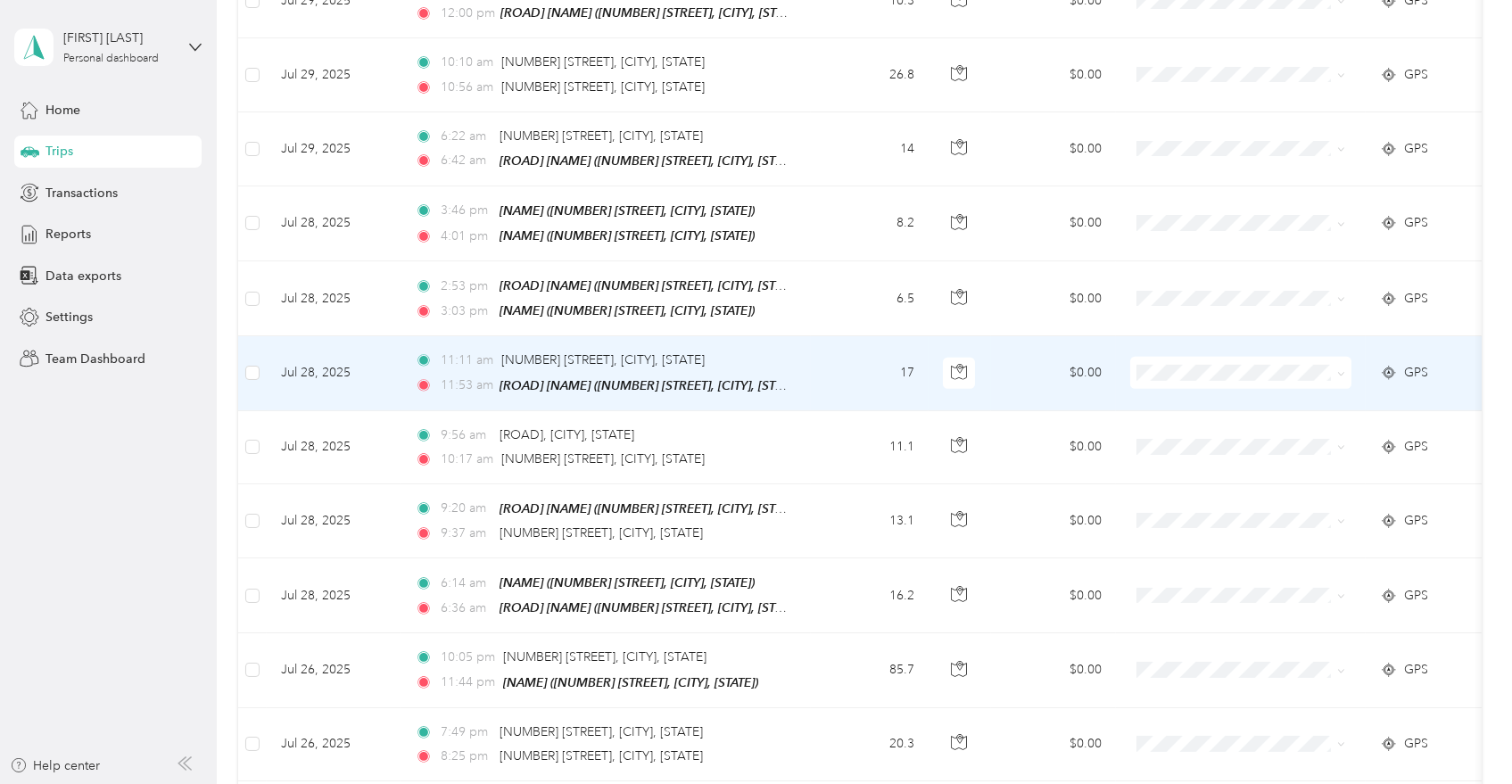 click on "[ROAD] [NAME] ([NUMBER] [STREET], [CITY], [STATE])" at bounding box center [650, 385] 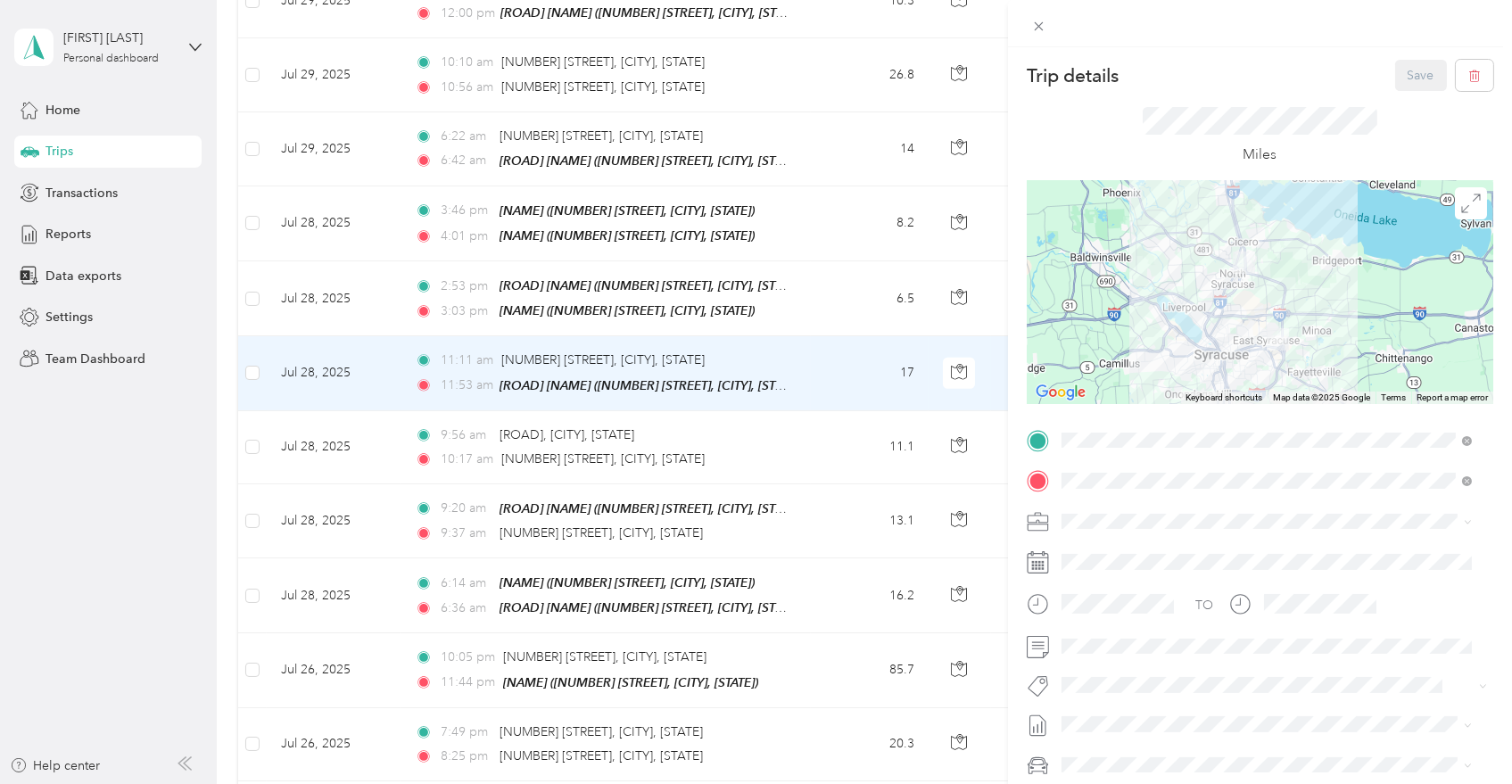 click on "Trip details Save This trip cannot be edited because it is either under review, approved, or paid. Contact your Team Manager to edit it. Miles ← Move left → Move right ↑ Move up ↓ Move down + Zoom in - Zoom out Home Jump left by 75% End Jump right by 75% Page Up Jump up by 75% Page Down Jump down by 75% Keyboard shortcuts Map Data Map data ©2025 Google Map data ©2025 Google 5 km  Click to toggle between metric and imperial units Terms Report a map error TO Add photo" at bounding box center (756, 392) 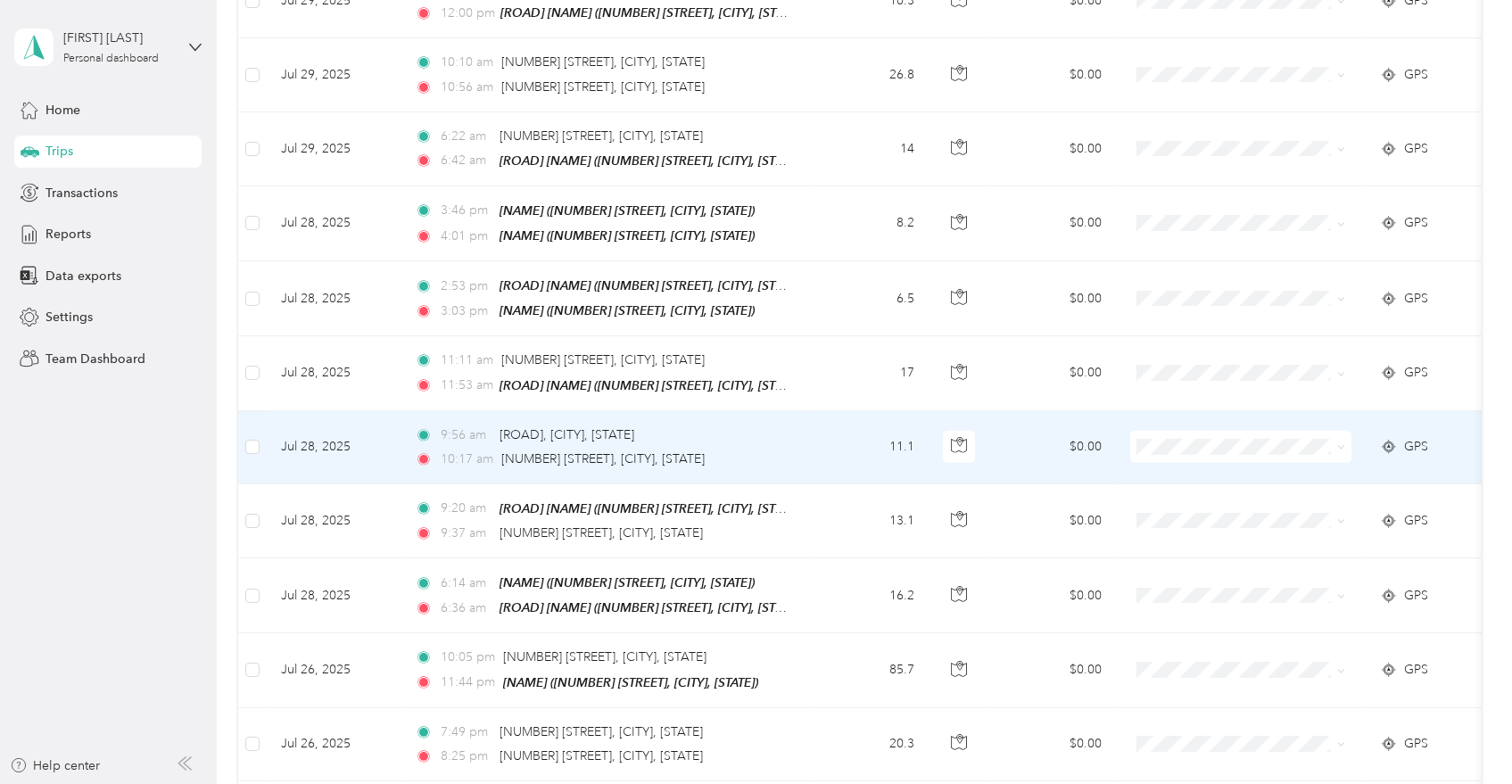 click on "[TIME] [NUMBER] [STREET], [CITY], [STATE]" at bounding box center [602, 459] 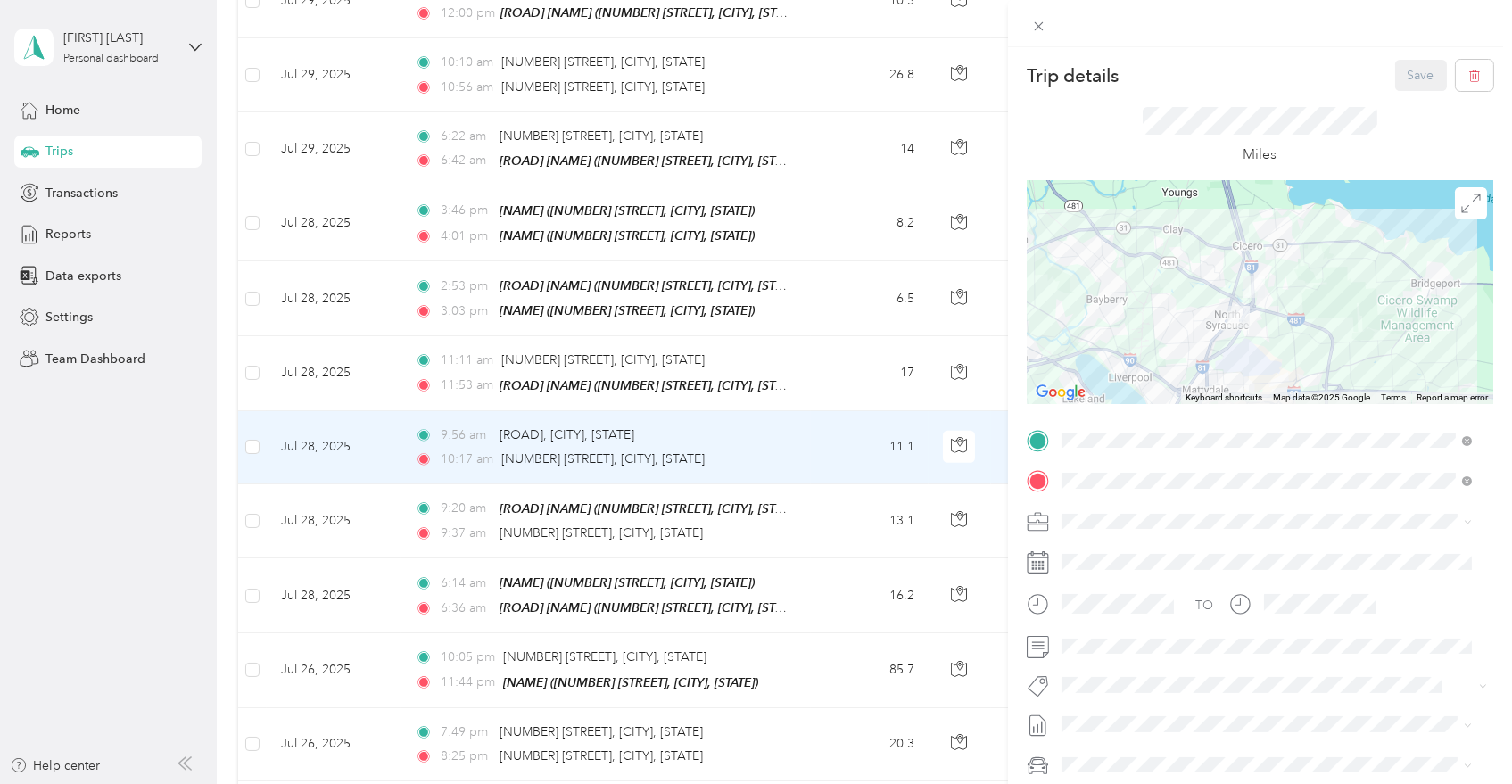 click on "Trip details Save This trip cannot be edited because it is either under review, approved, or paid. Contact your Team Manager to edit it. Miles ← Move left → Move right ↑ Move up ↓ Move down + Zoom in - Zoom out Home Jump left by 75% End Jump right by 75% Page Up Jump up by 75% Page Down Jump down by 75% Keyboard shortcuts Map Data Map data ©2025 Google Map data ©2025 Google 2 km  Click to toggle between metric and imperial units Terms Report a map error TO Add photo" at bounding box center (756, 392) 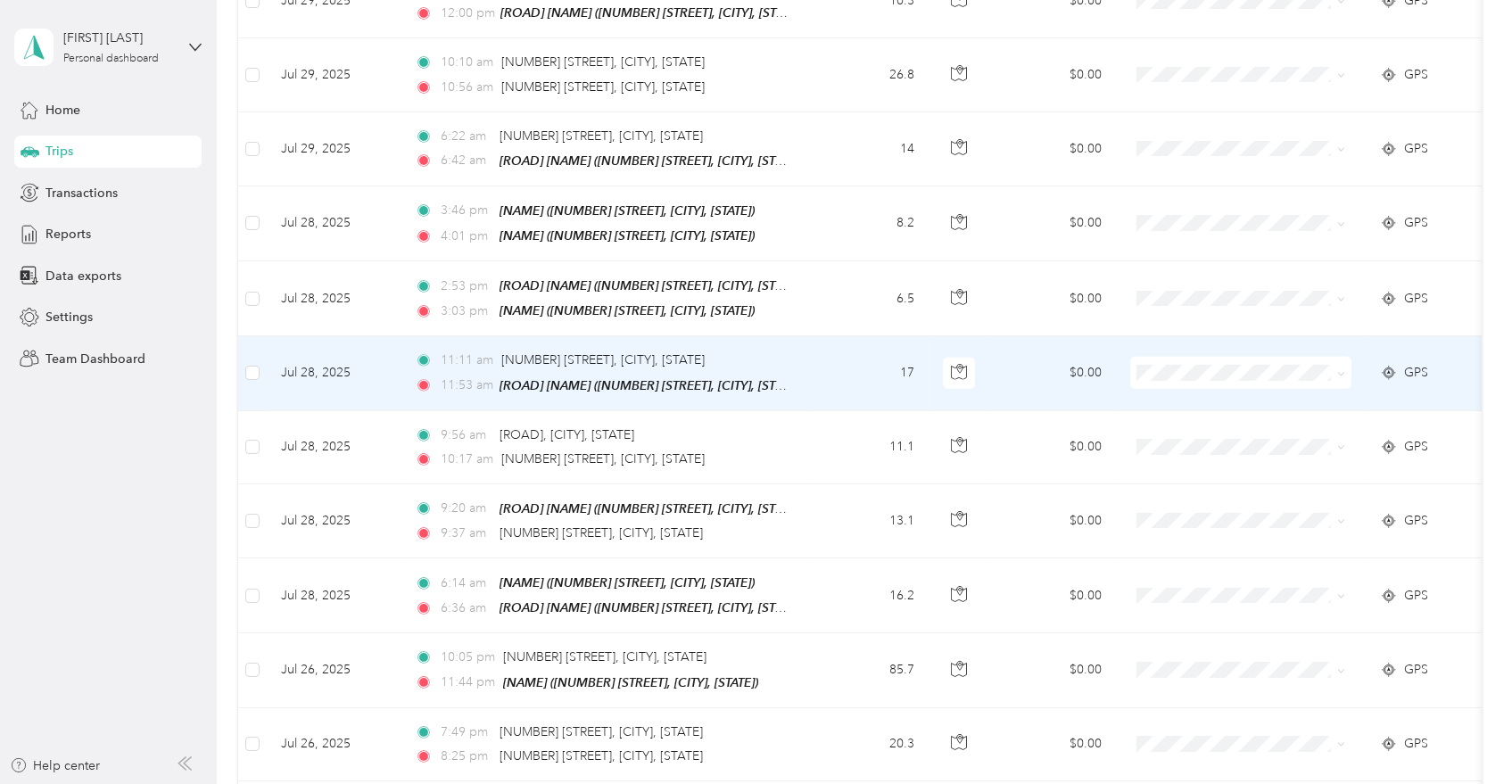 click on "17" at bounding box center (870, 373) 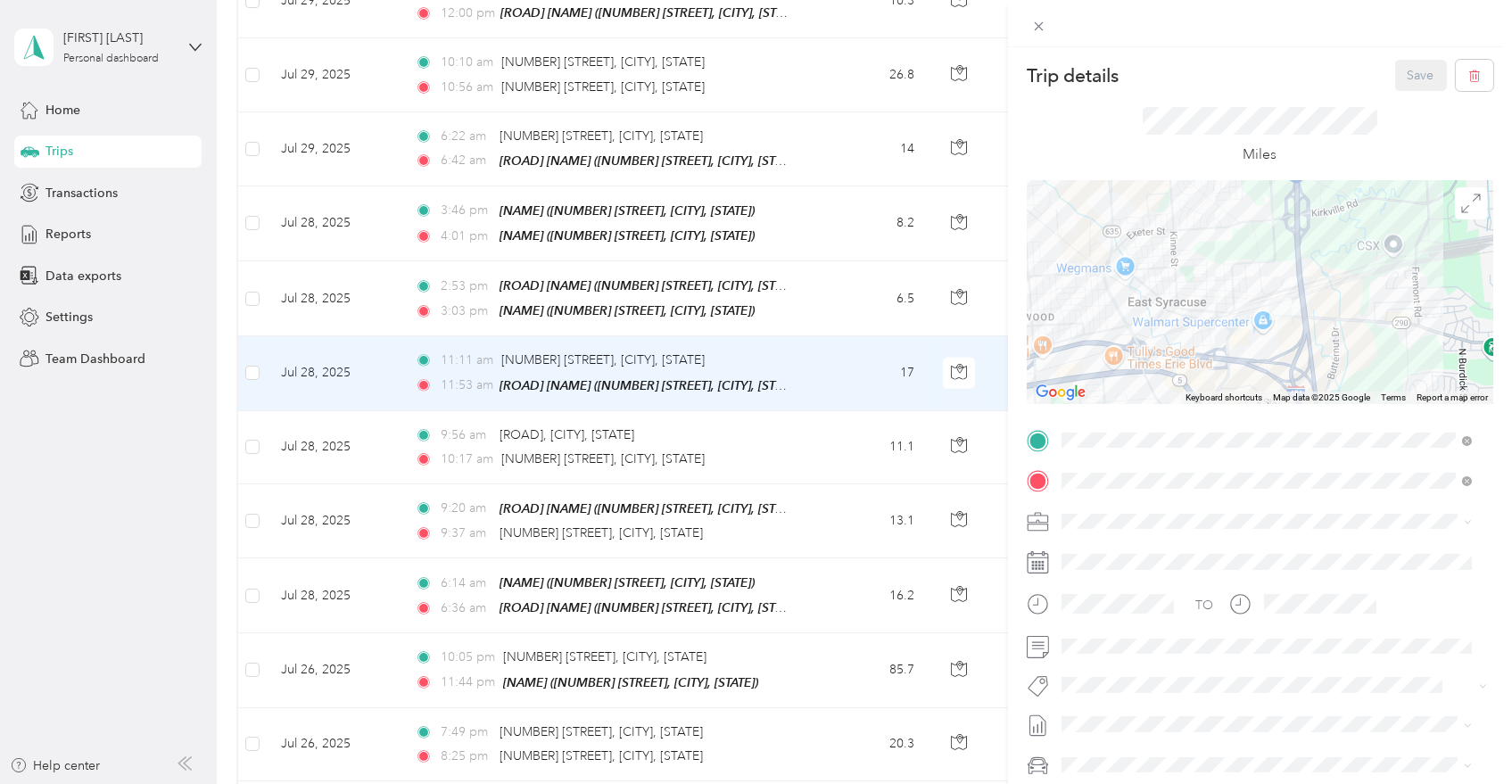 drag, startPoint x: 1258, startPoint y: 339, endPoint x: 1229, endPoint y: 190, distance: 151.79592 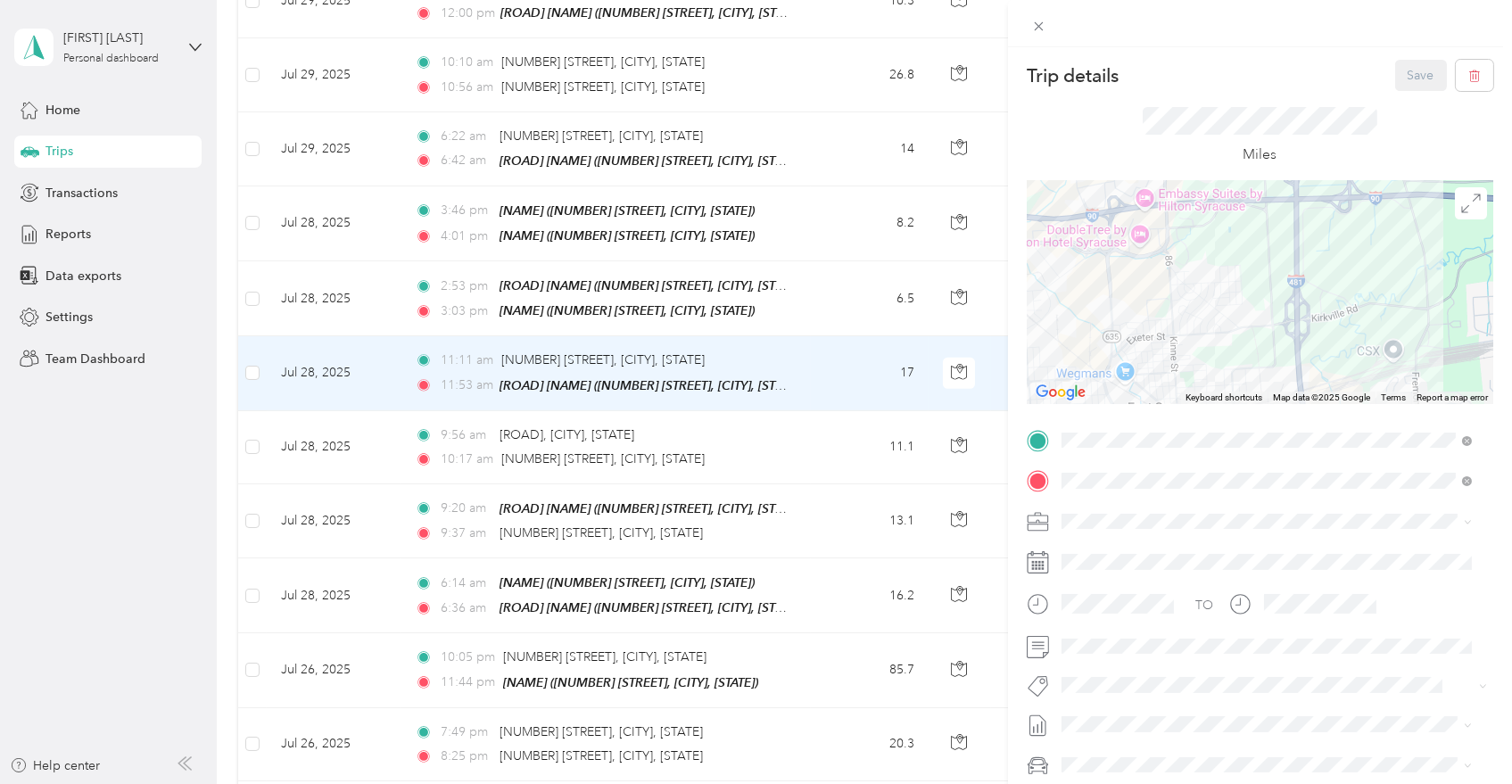 drag, startPoint x: 1217, startPoint y: 223, endPoint x: 1218, endPoint y: 334, distance: 111.004504 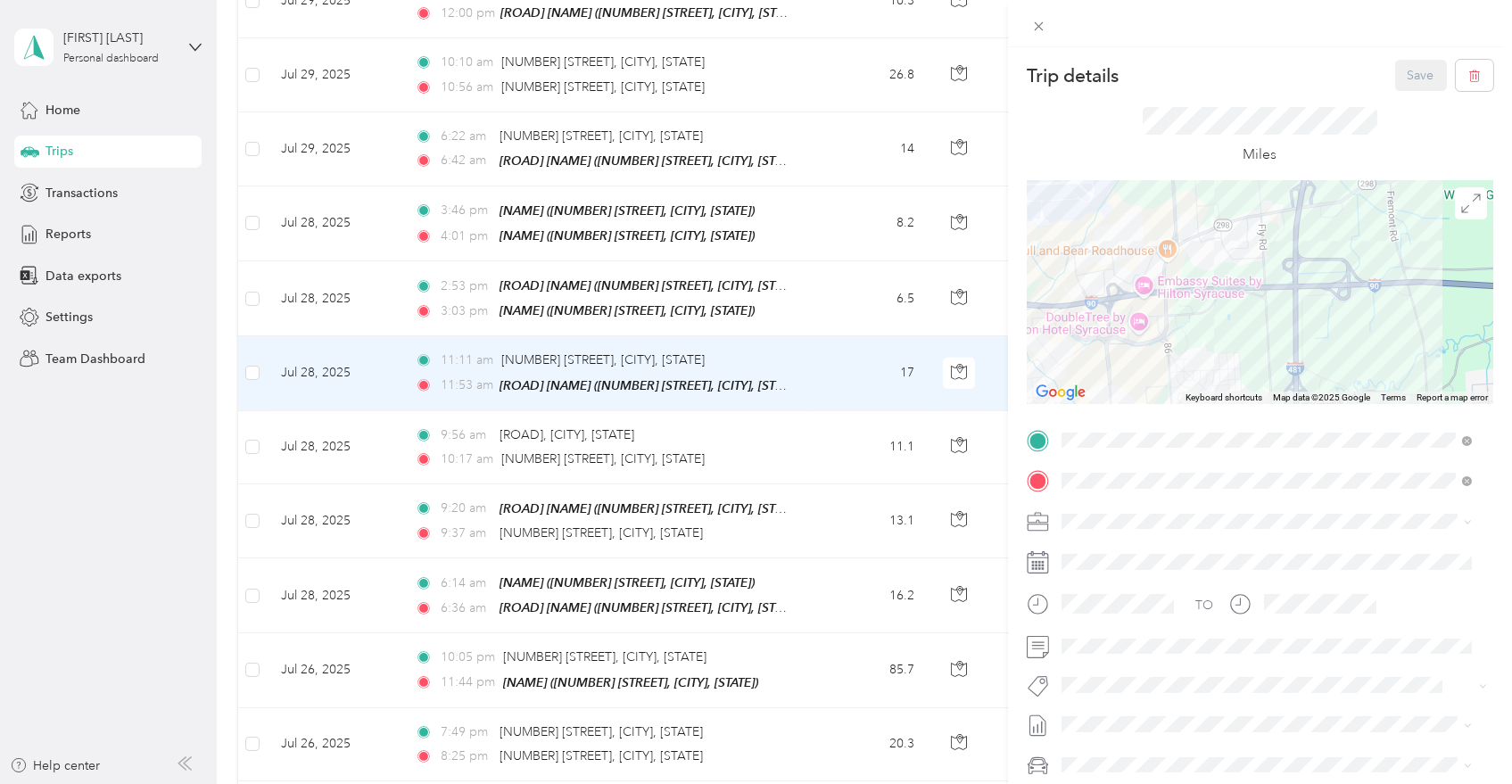 drag, startPoint x: 1219, startPoint y: 237, endPoint x: 1220, endPoint y: 345, distance: 108.00463 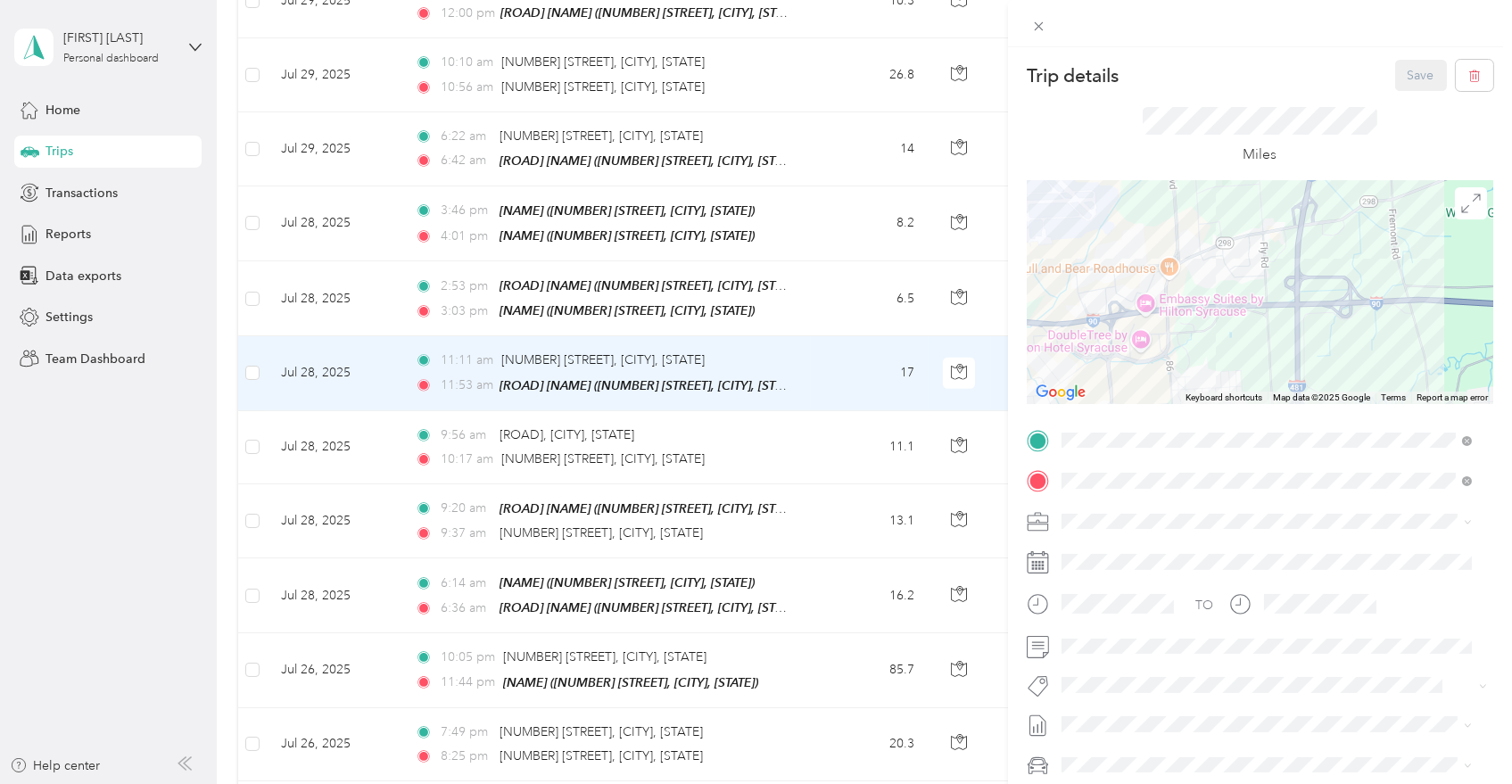 click on "Trip details Save This trip cannot be edited because it is either under review, approved, or paid. Contact your Team Manager to edit it. Miles ← Move left → Move right ↑ Move up ↓ Move down + Zoom in - Zoom out Home Jump left by 75% End Jump right by 75% Page Up Jump up by 75% Page Down Jump down by 75% Keyboard shortcuts Map Data Map data ©2025 Google Map data ©2025 Google 1 km  Click to toggle between metric and imperial units Terms Report a map error TO Add photo" at bounding box center (756, 392) 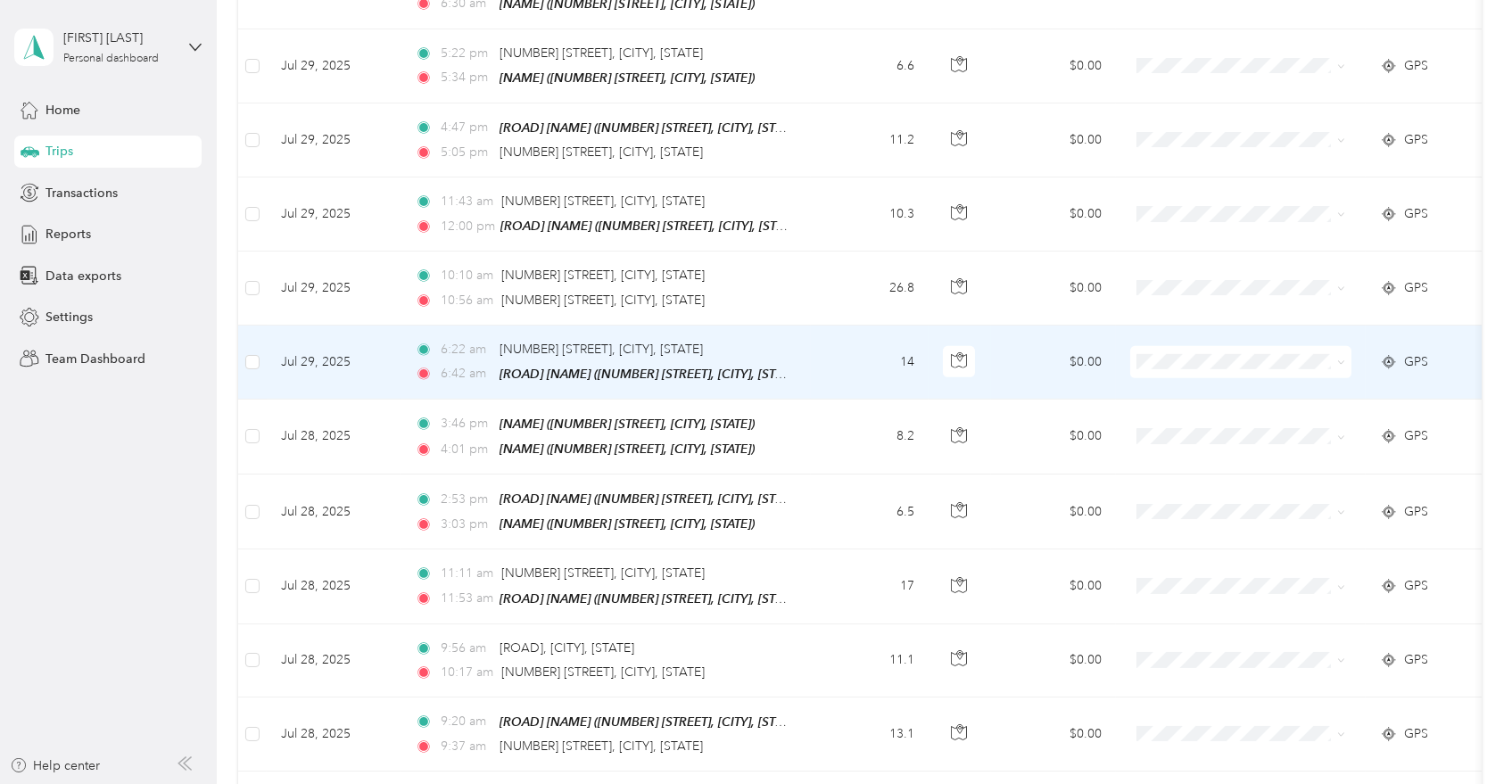 scroll, scrollTop: 1819, scrollLeft: 0, axis: vertical 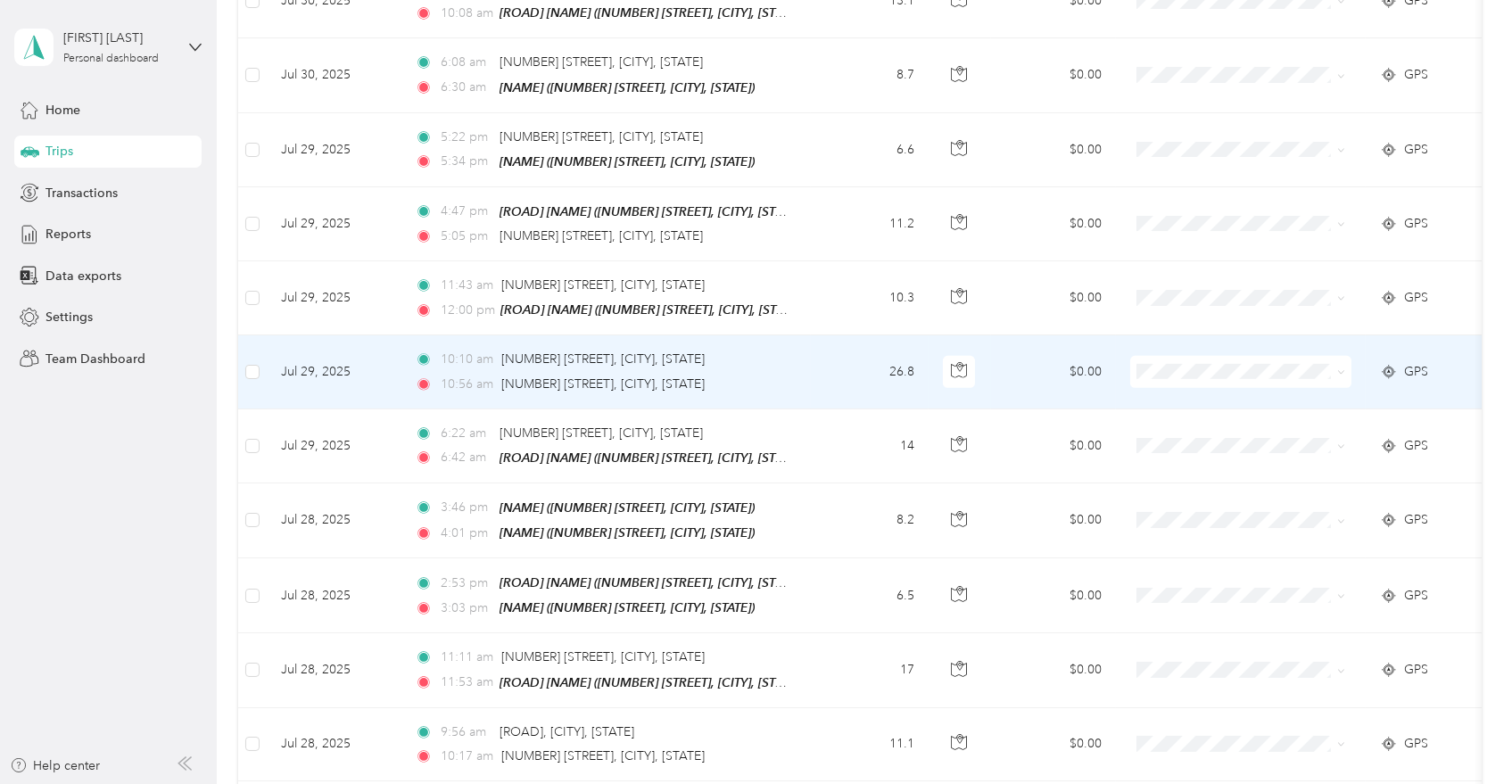 click on "26.8" at bounding box center (870, 372) 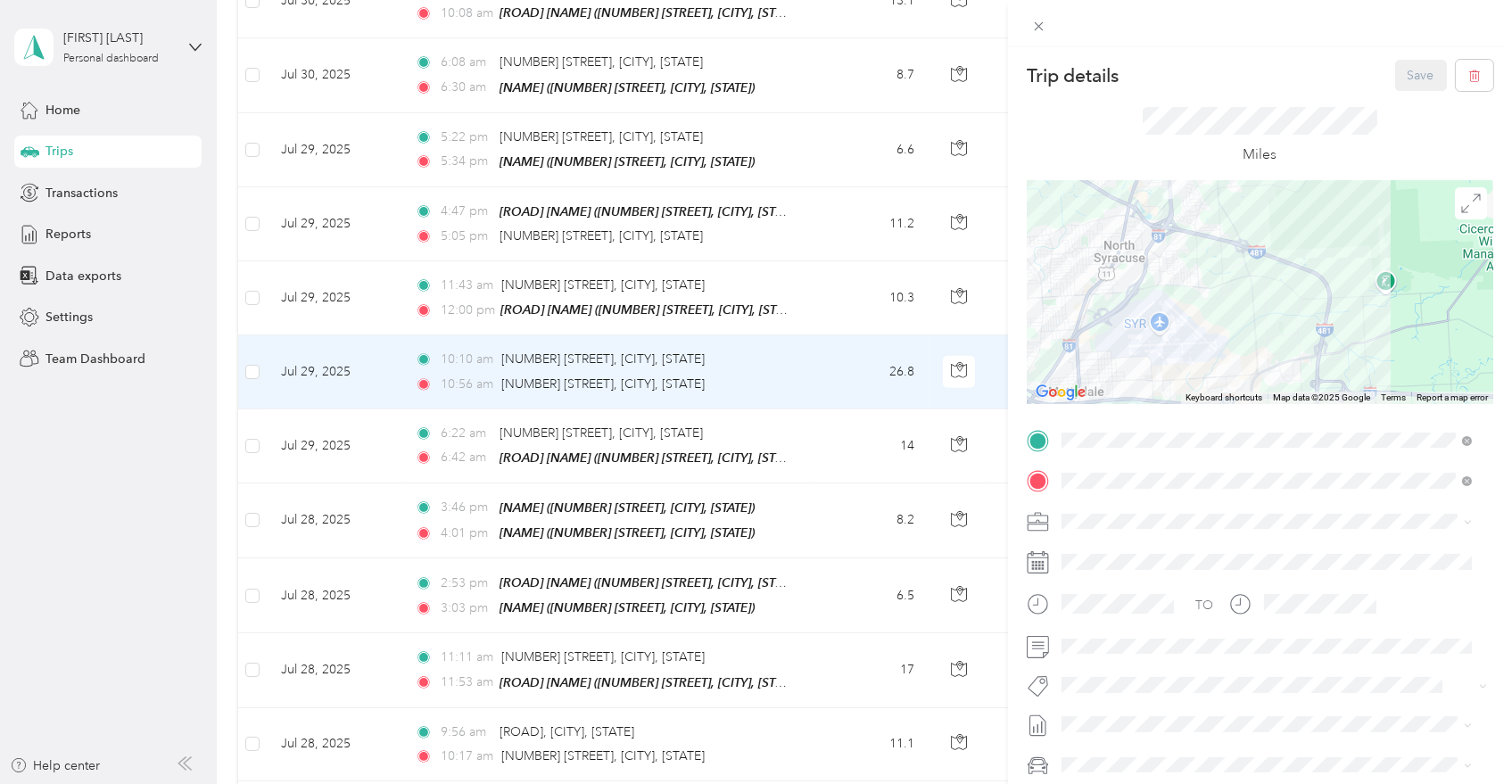 drag, startPoint x: 1210, startPoint y: 261, endPoint x: 1210, endPoint y: 371, distance: 110 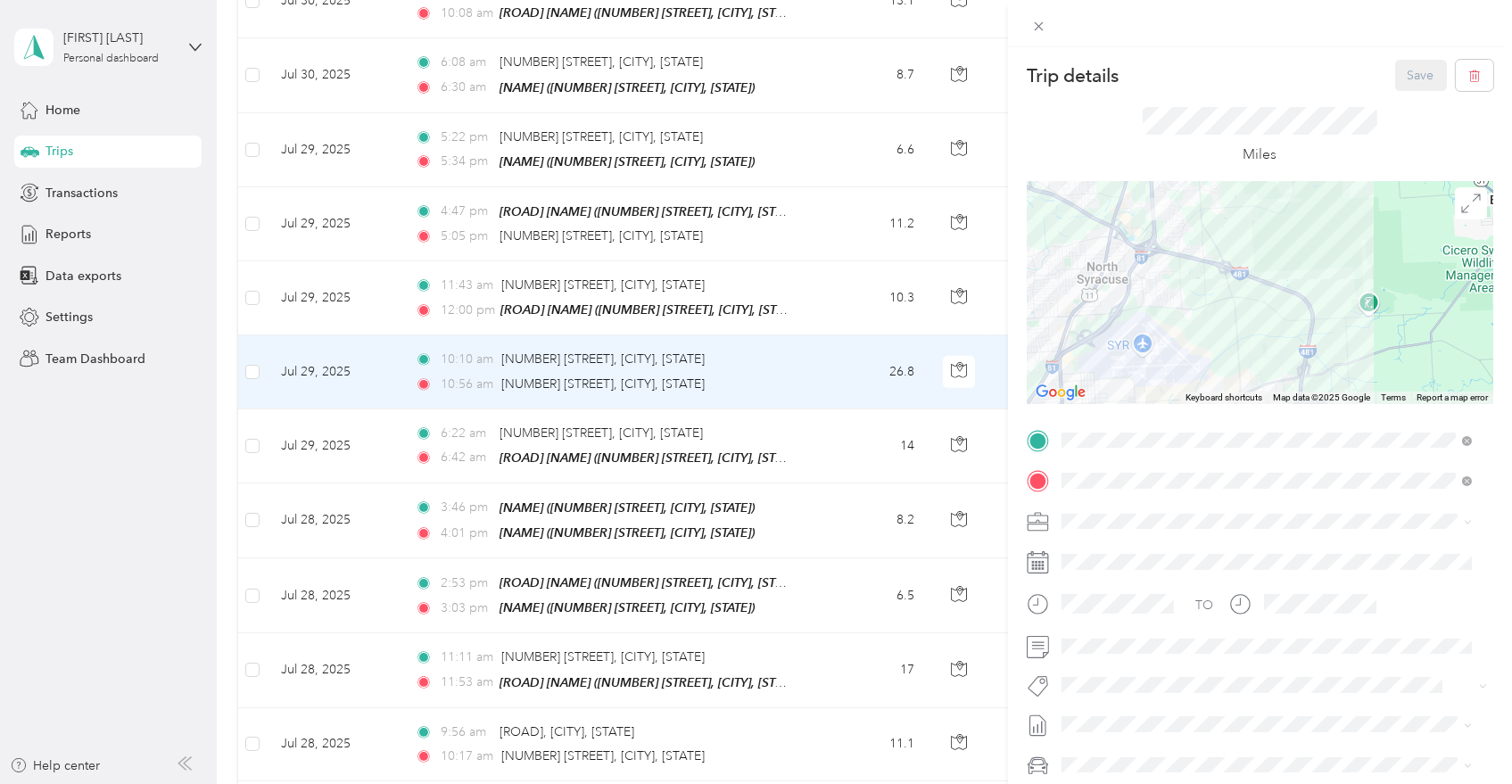 drag, startPoint x: 1266, startPoint y: 211, endPoint x: 1250, endPoint y: 239, distance: 32.249031 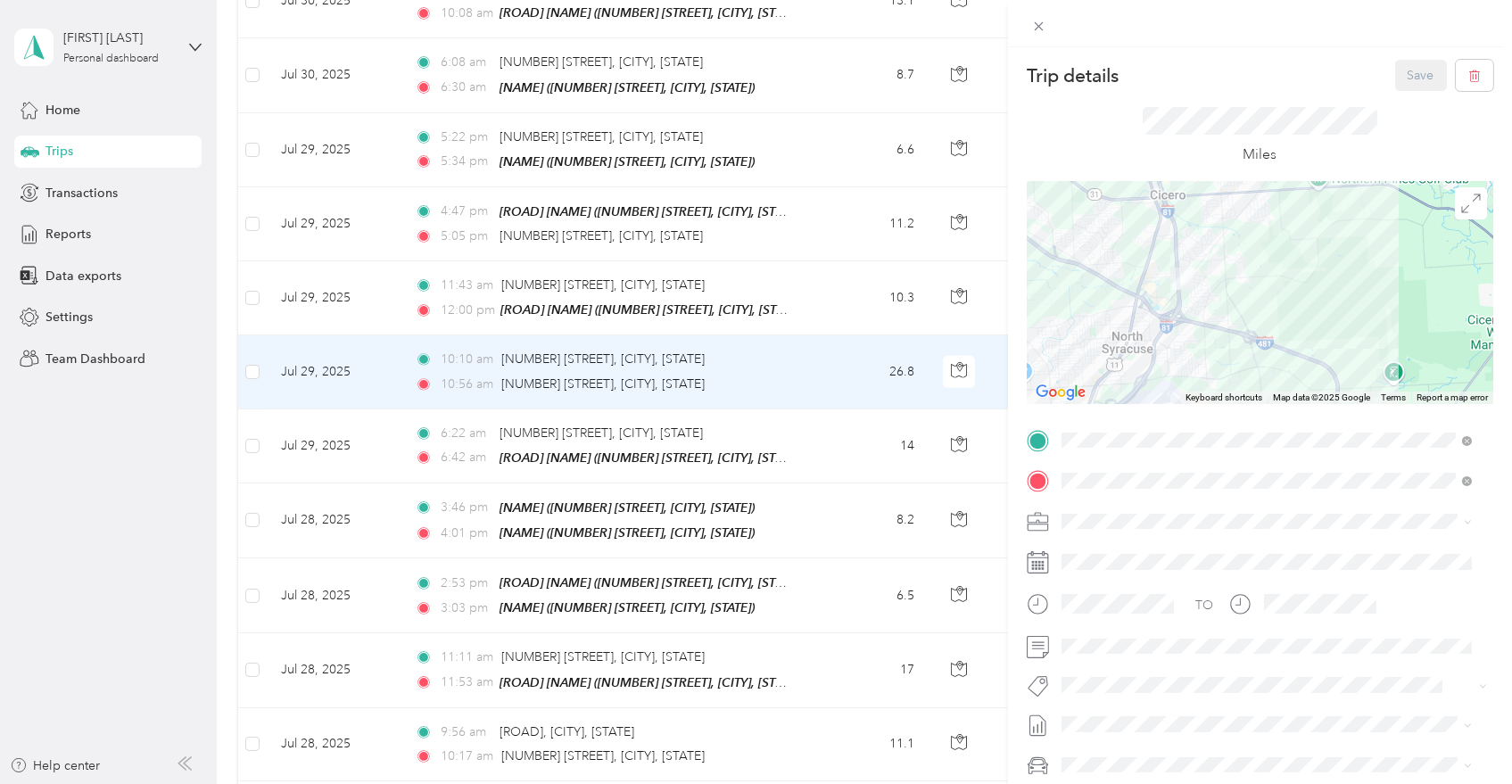 drag, startPoint x: 1154, startPoint y: 264, endPoint x: 1184, endPoint y: 348, distance: 89.19641 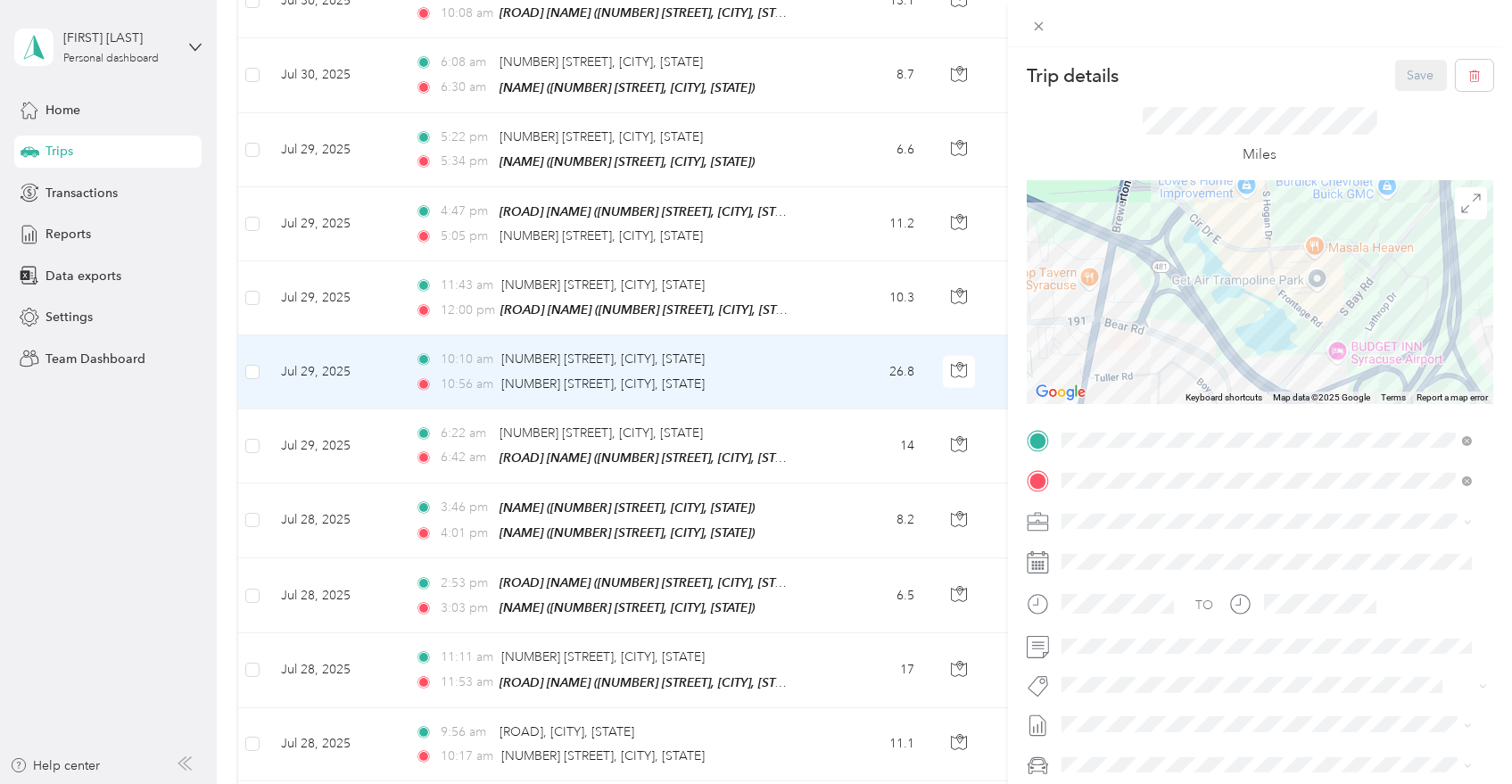 drag, startPoint x: 1140, startPoint y: 328, endPoint x: 1302, endPoint y: 330, distance: 162.01235 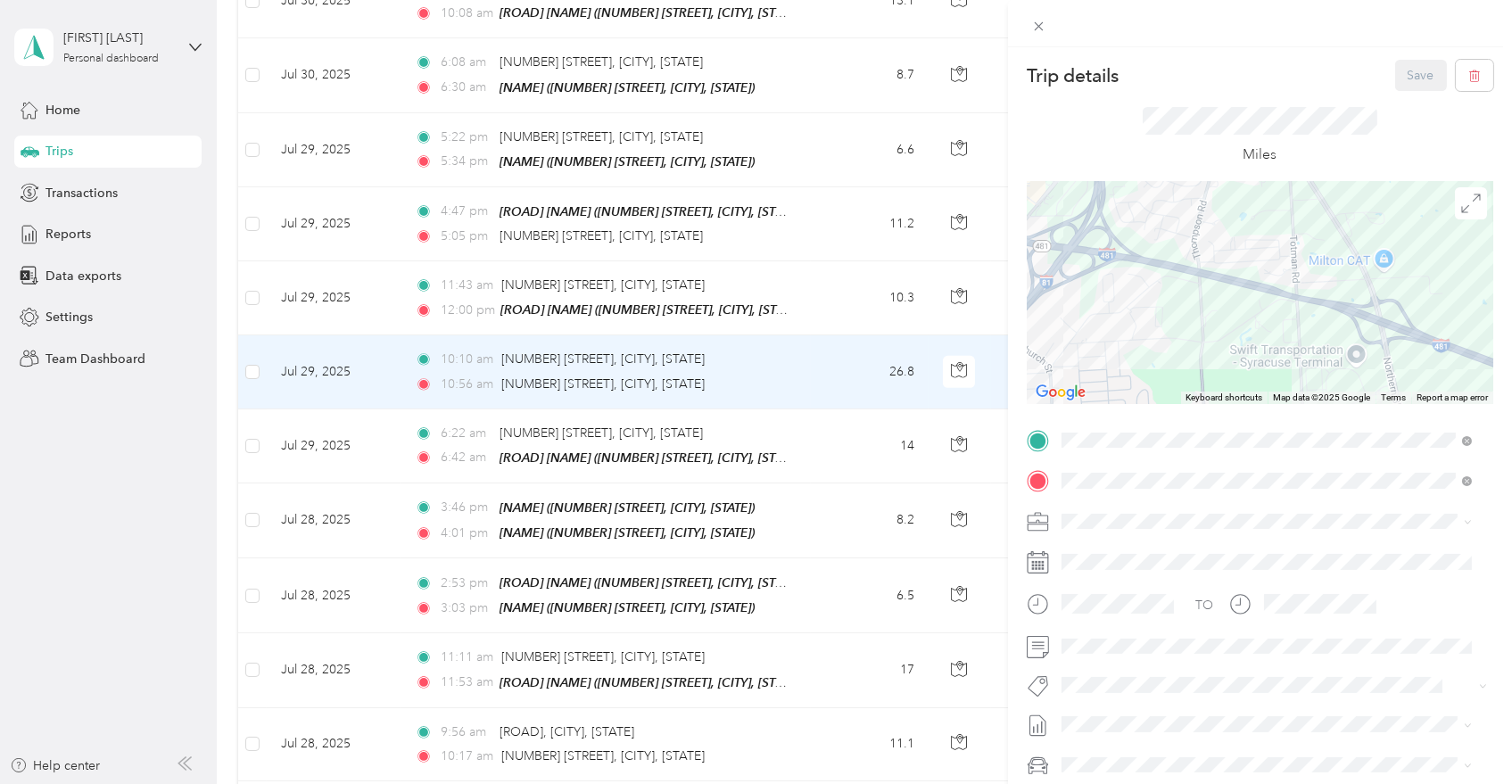drag, startPoint x: 1377, startPoint y: 314, endPoint x: 1163, endPoint y: 227, distance: 231.00866 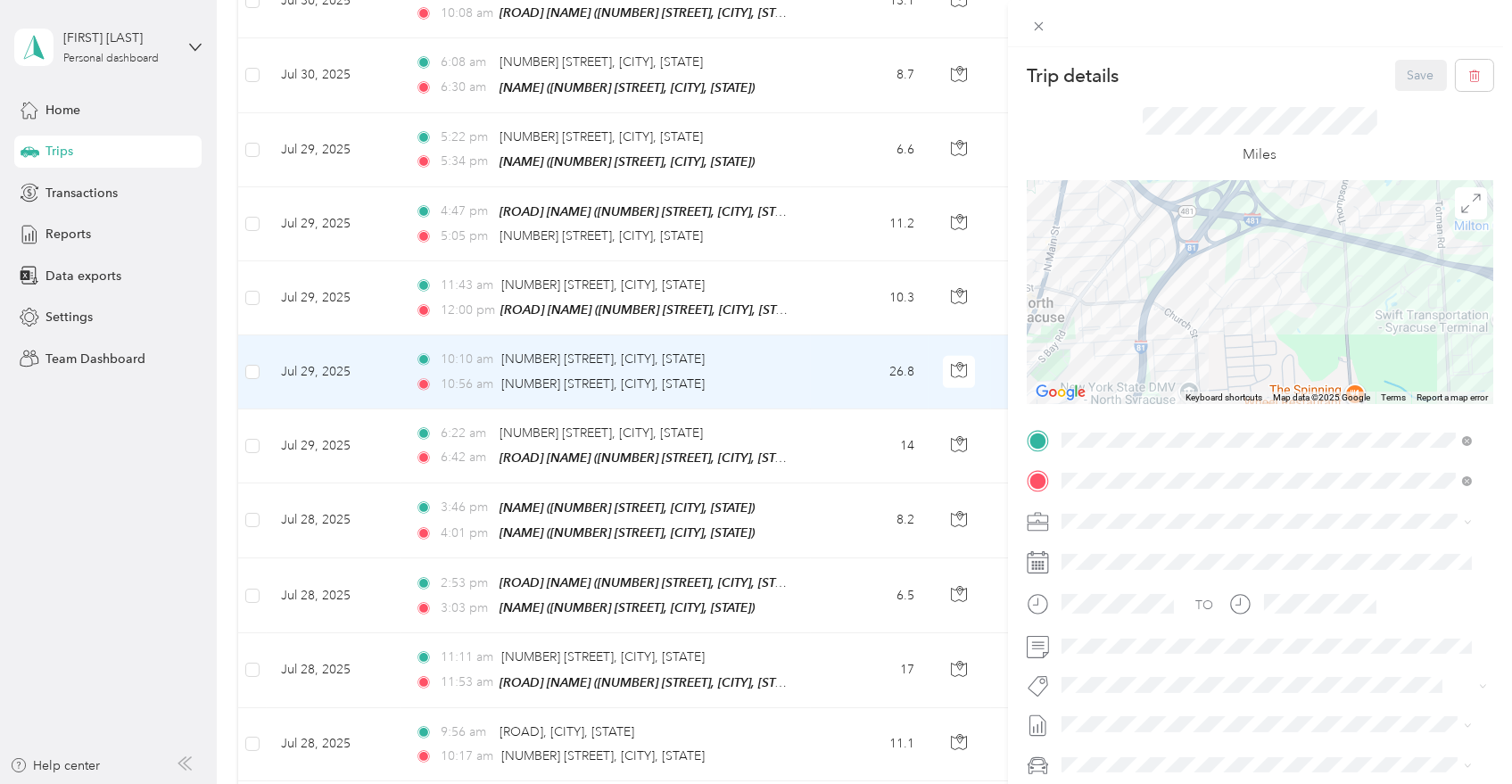 drag, startPoint x: 1343, startPoint y: 292, endPoint x: 1487, endPoint y: 256, distance: 148.4318 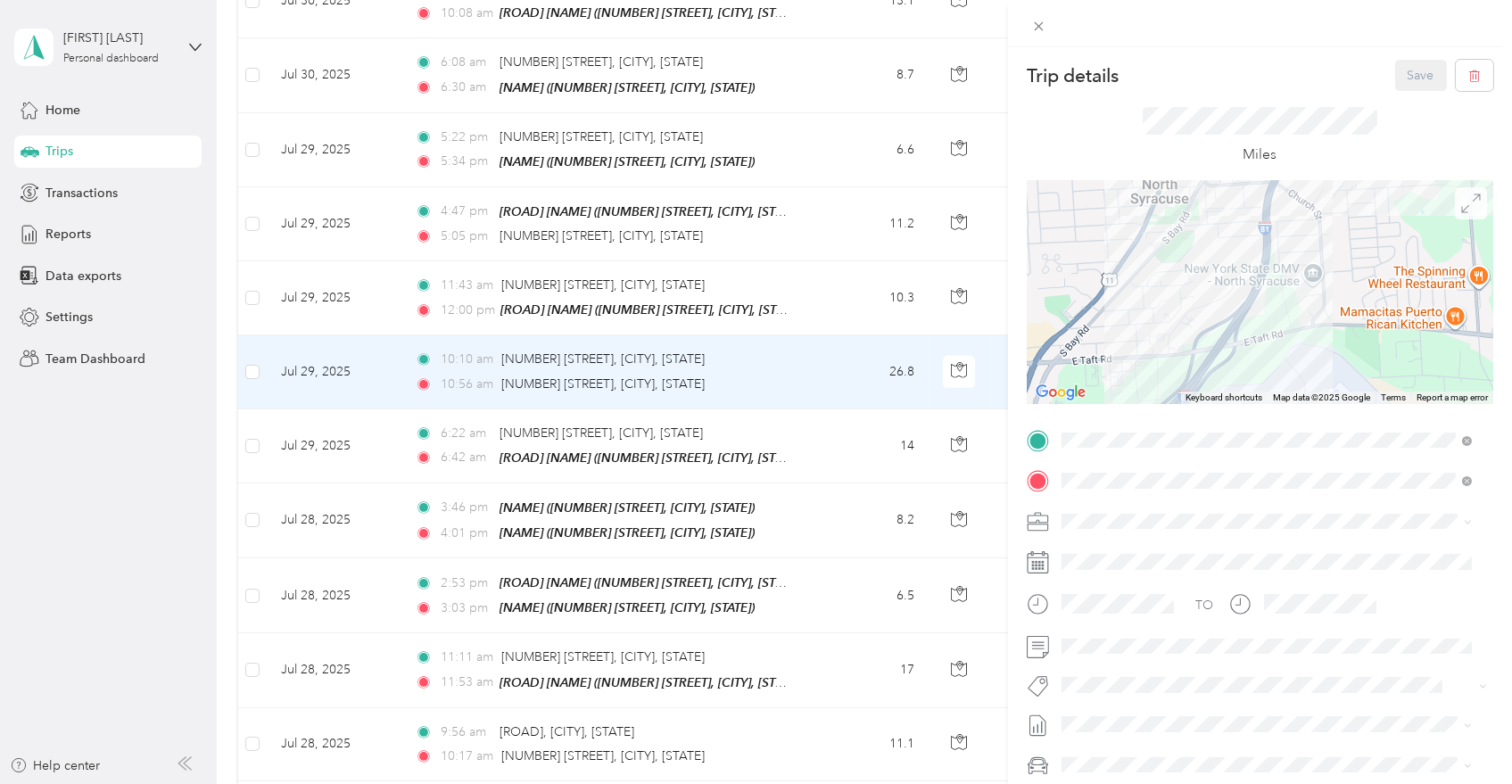 drag, startPoint x: 1328, startPoint y: 334, endPoint x: 1460, endPoint y: 213, distance: 179.06703 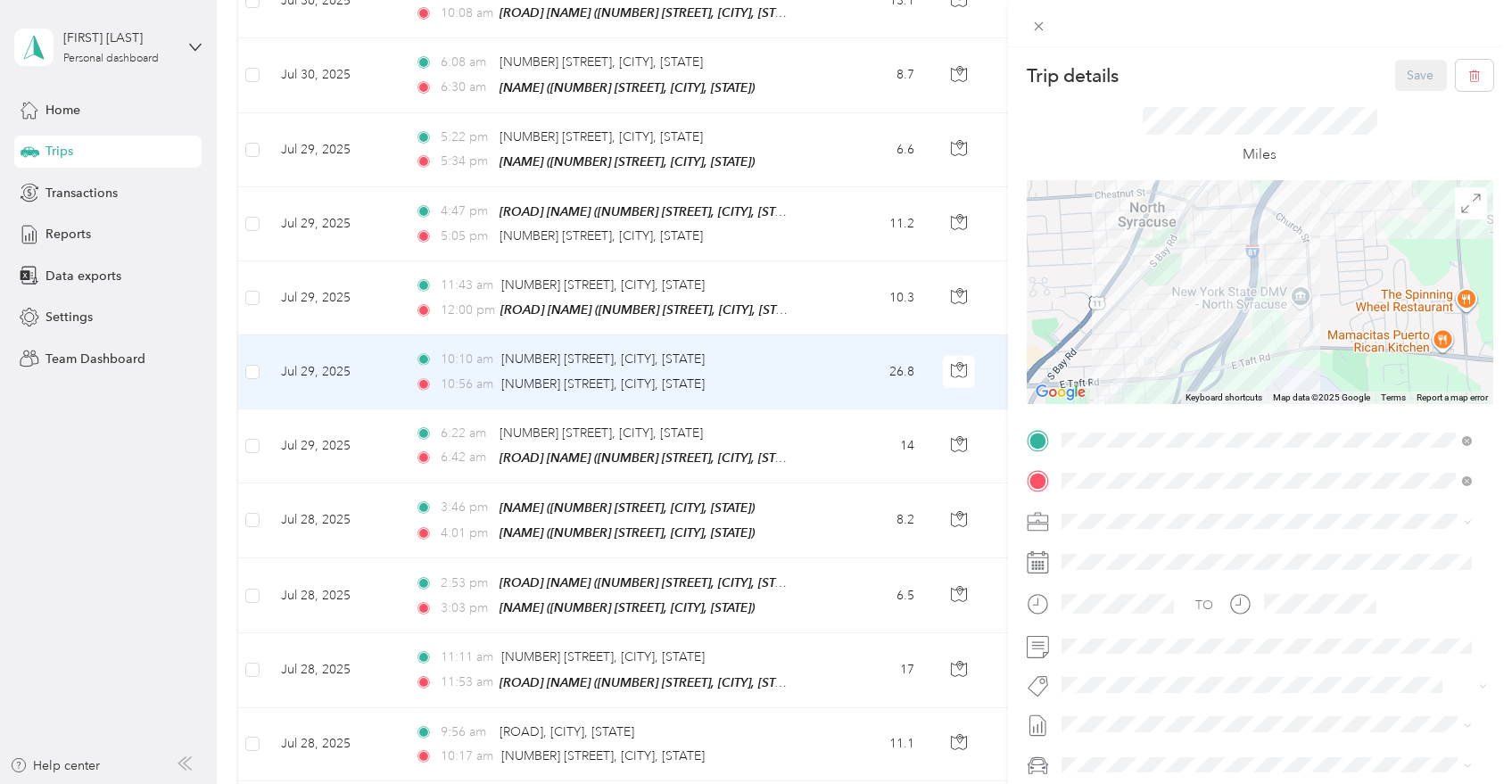 drag, startPoint x: 1339, startPoint y: 316, endPoint x: 1291, endPoint y: 370, distance: 72.24957 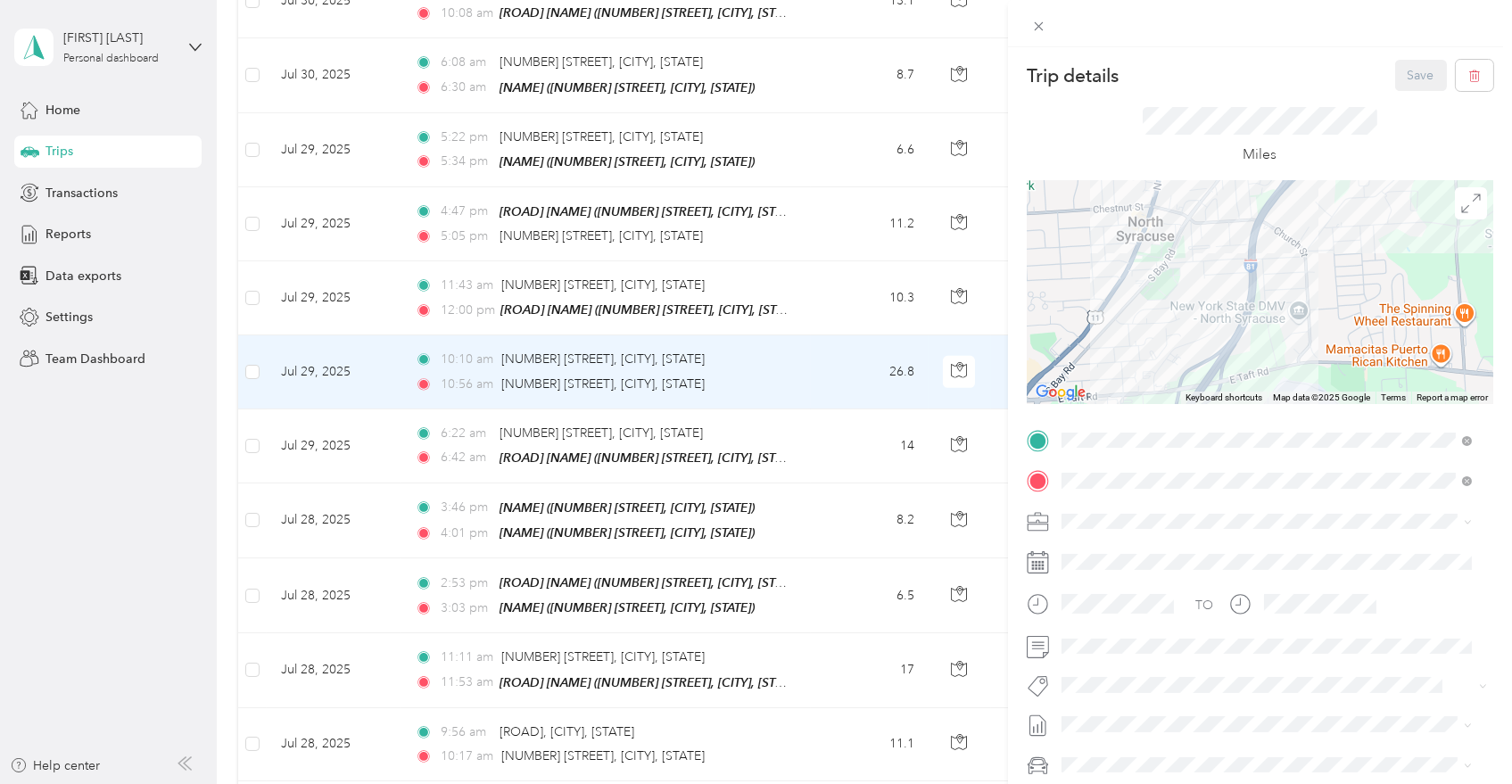 drag, startPoint x: 1310, startPoint y: 255, endPoint x: 1275, endPoint y: 348, distance: 99.368 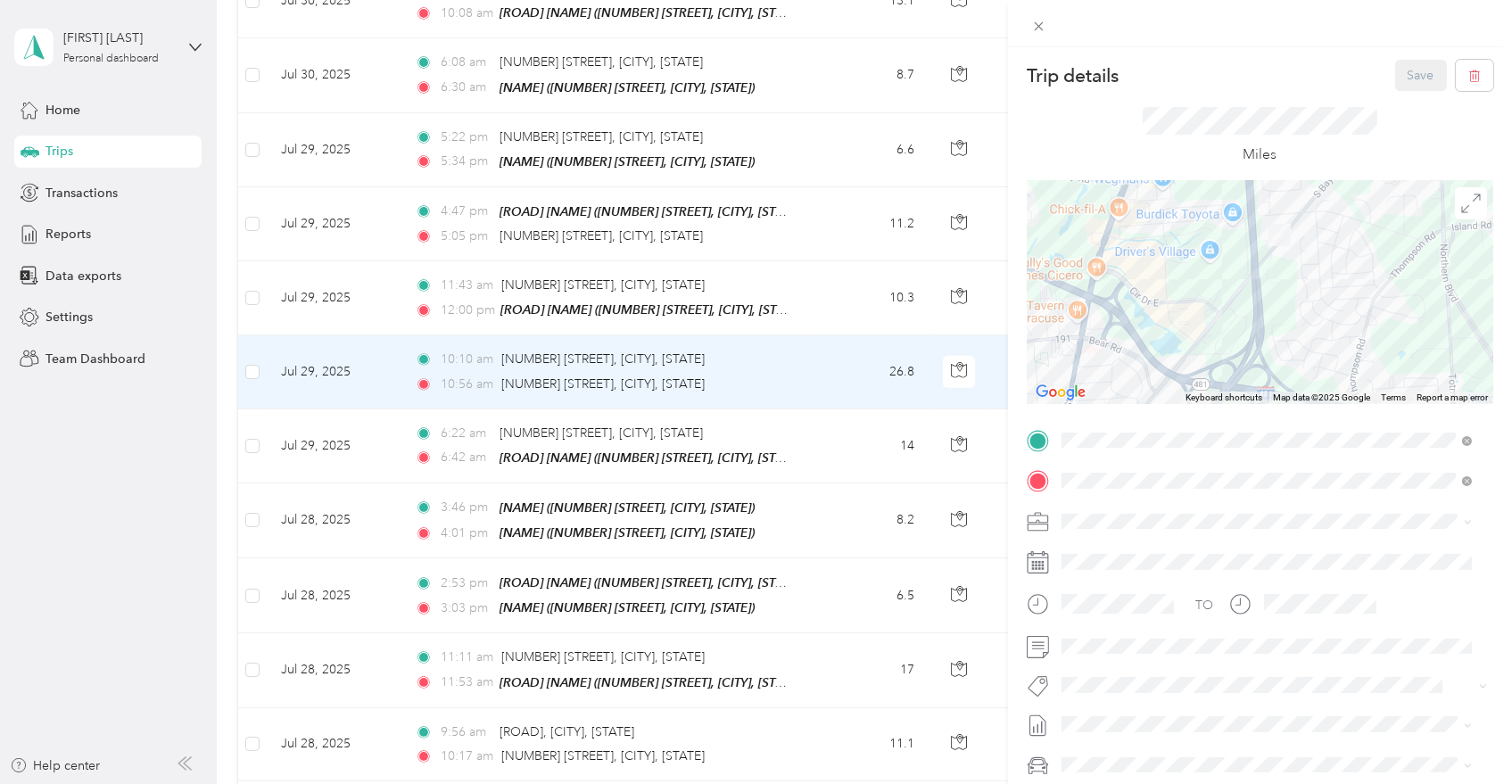 drag, startPoint x: 1289, startPoint y: 226, endPoint x: 1256, endPoint y: 336, distance: 114.84337 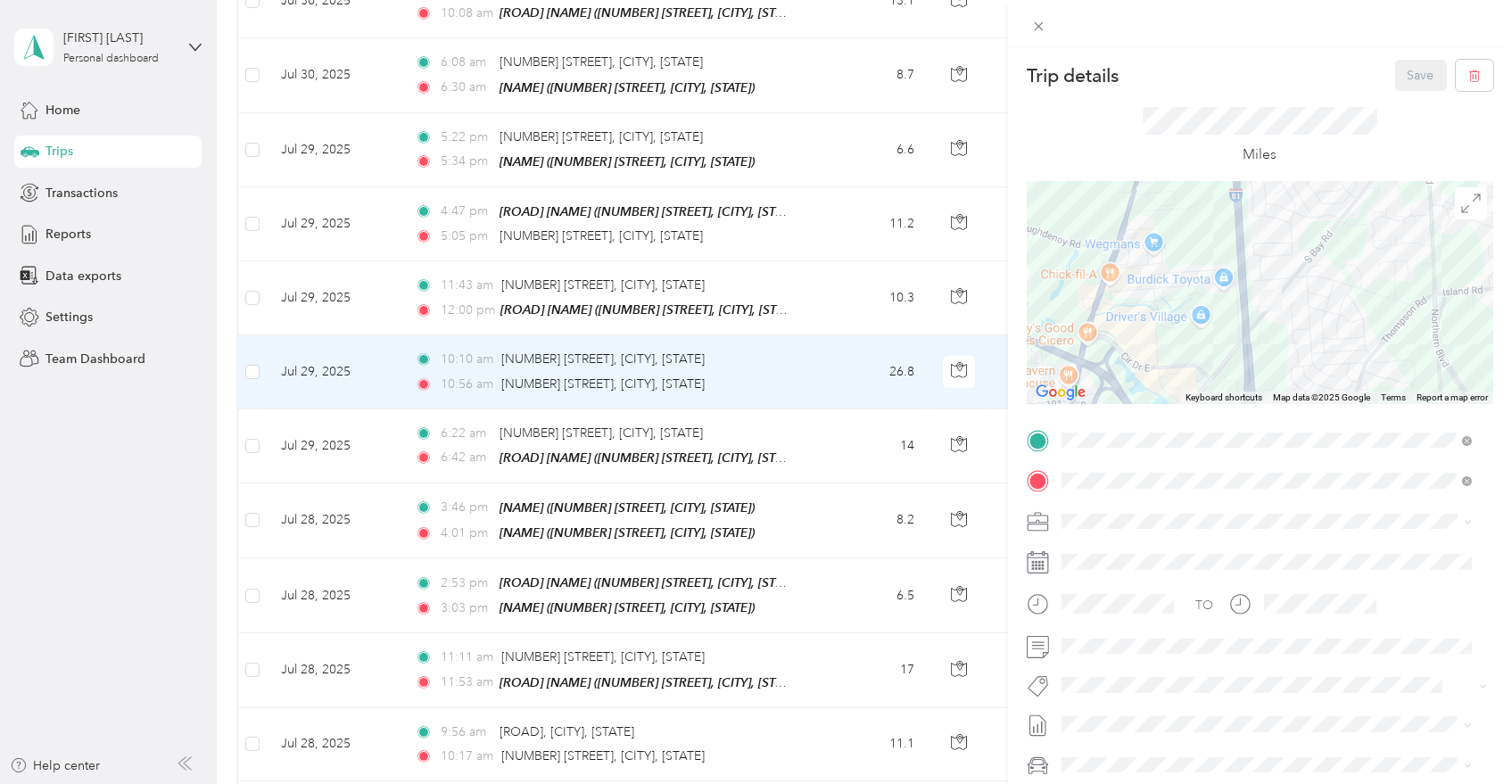 drag, startPoint x: 1269, startPoint y: 253, endPoint x: 1257, endPoint y: 322, distance: 70.03571 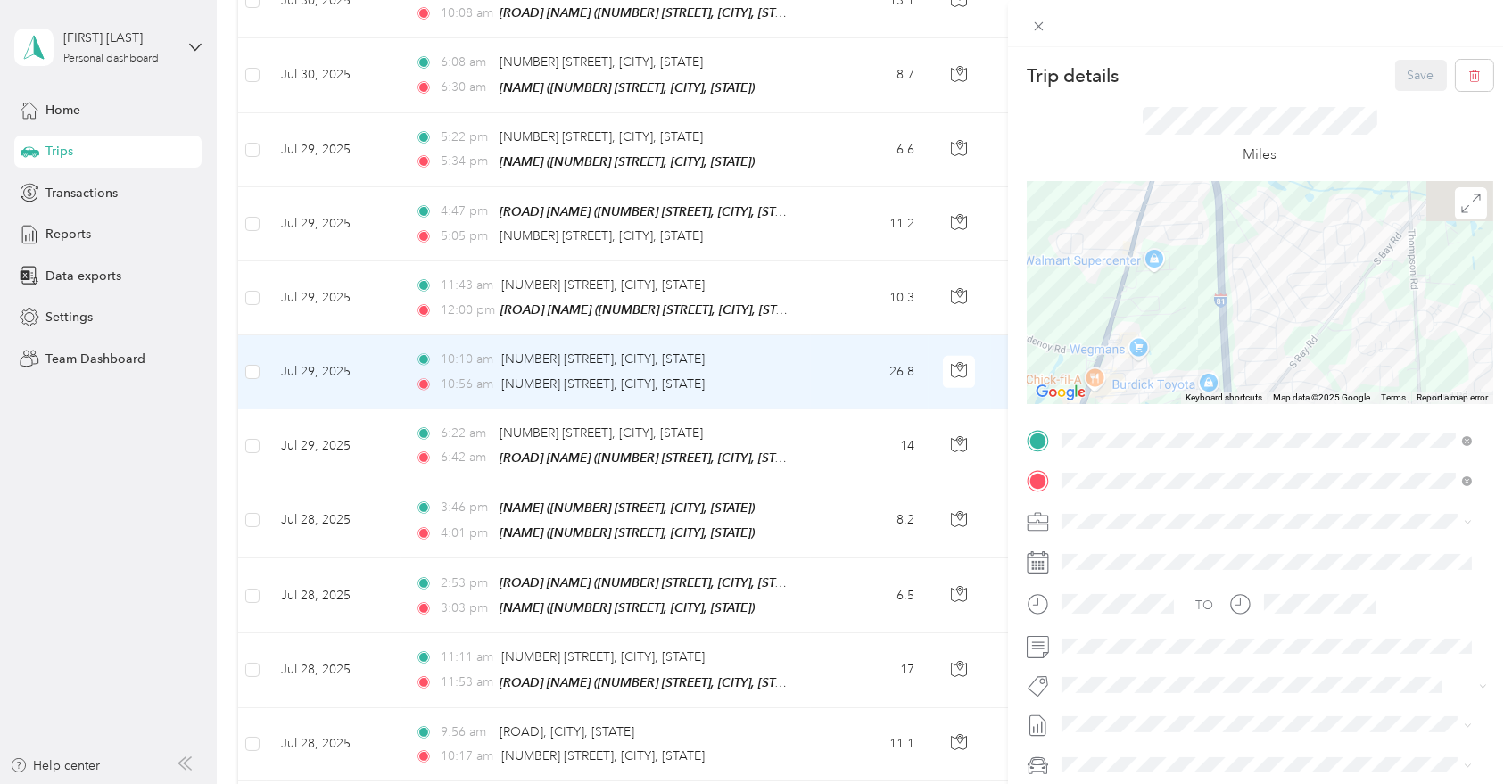 drag, startPoint x: 1260, startPoint y: 273, endPoint x: 1260, endPoint y: 305, distance: 32 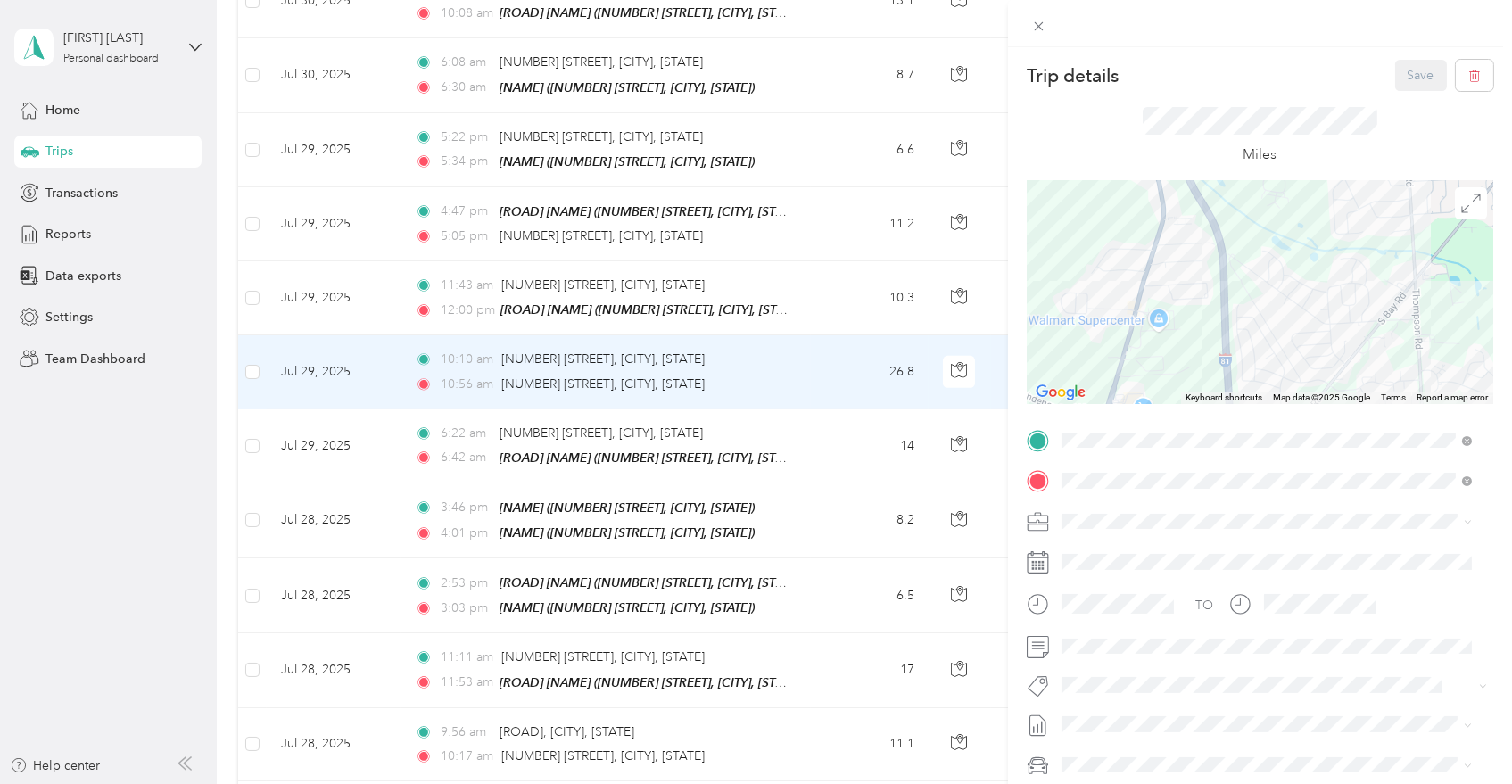 drag, startPoint x: 1265, startPoint y: 265, endPoint x: 1269, endPoint y: 324, distance: 59.135438 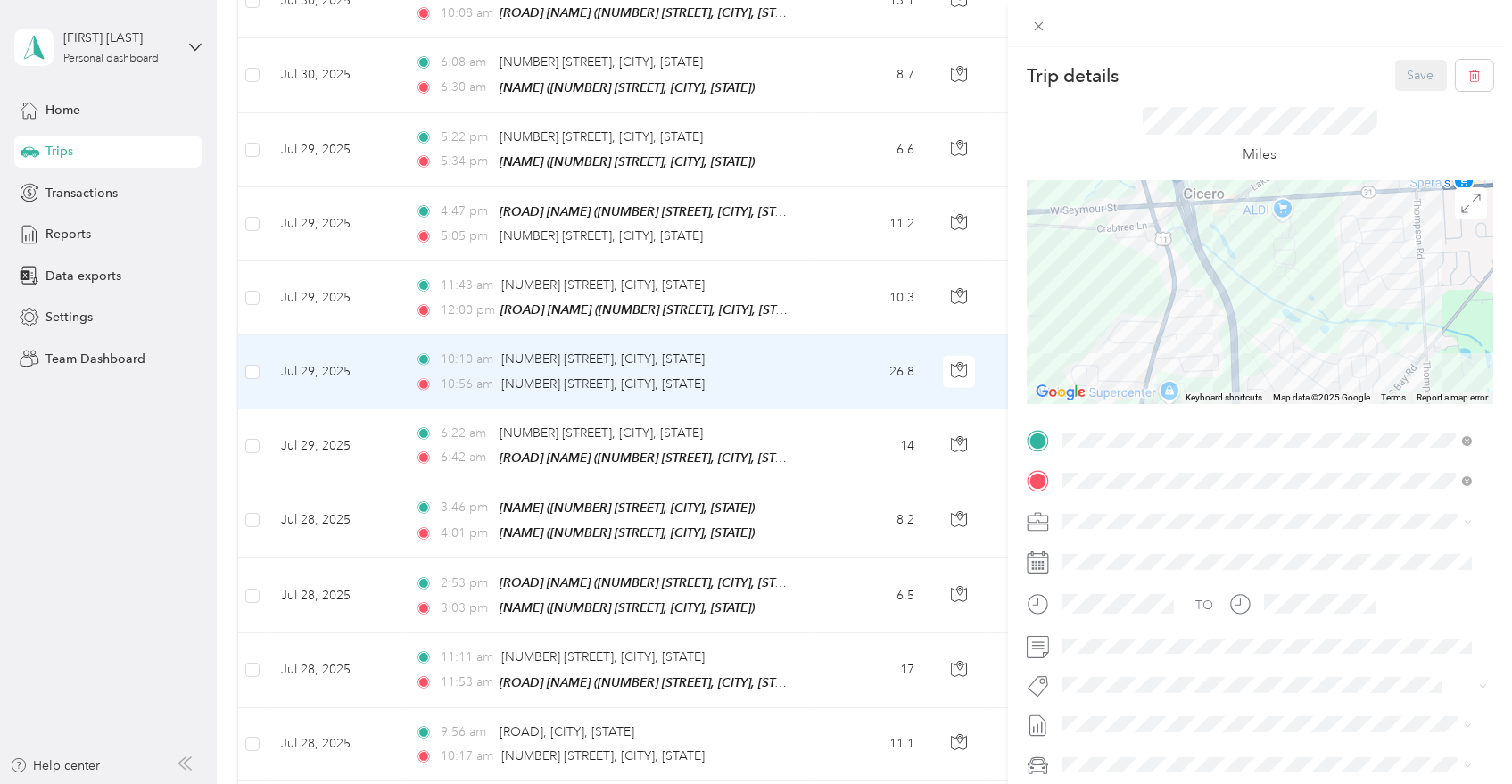 drag, startPoint x: 1263, startPoint y: 243, endPoint x: 1279, endPoint y: 347, distance: 105.223572 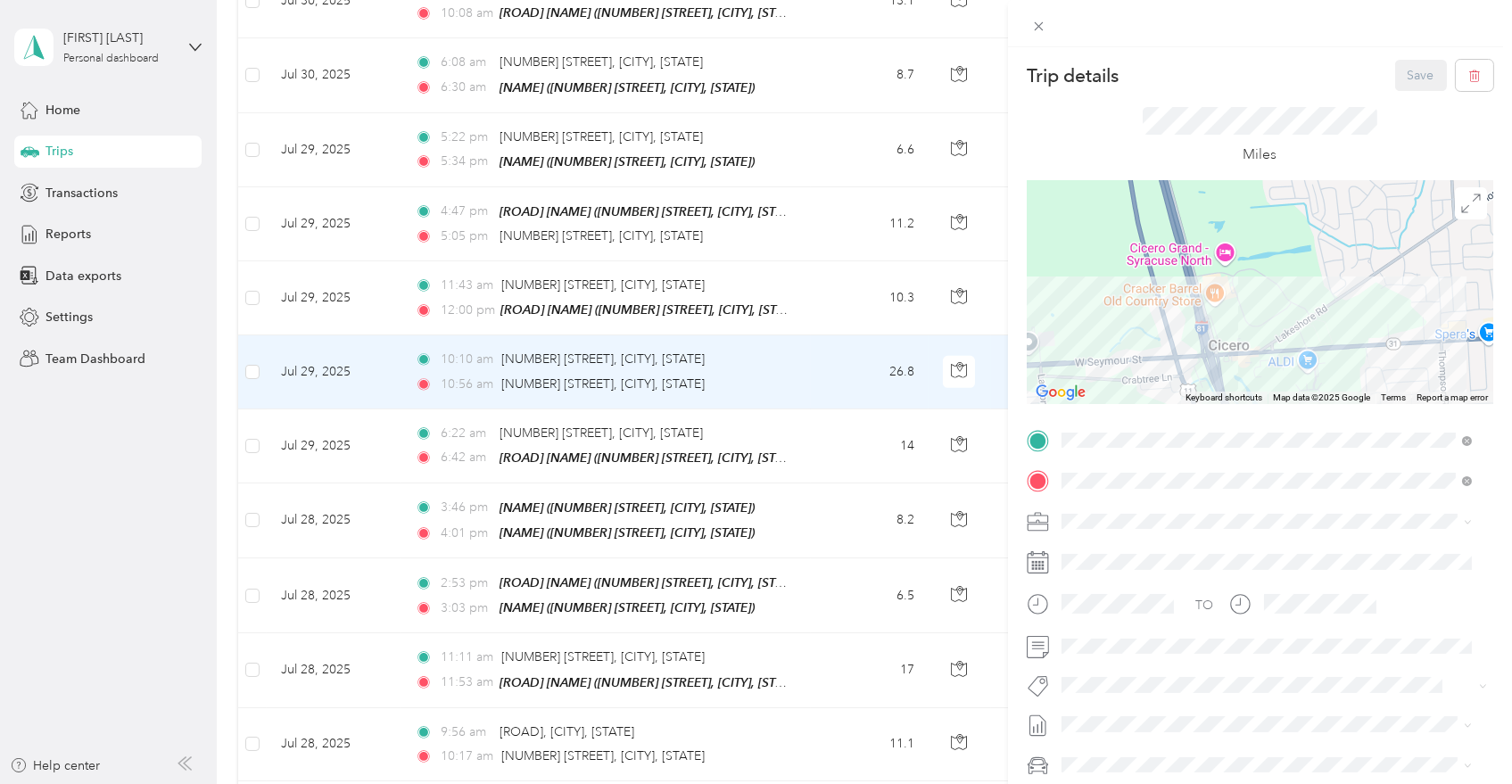drag, startPoint x: 1254, startPoint y: 337, endPoint x: 1274, endPoint y: 227, distance: 111.8034 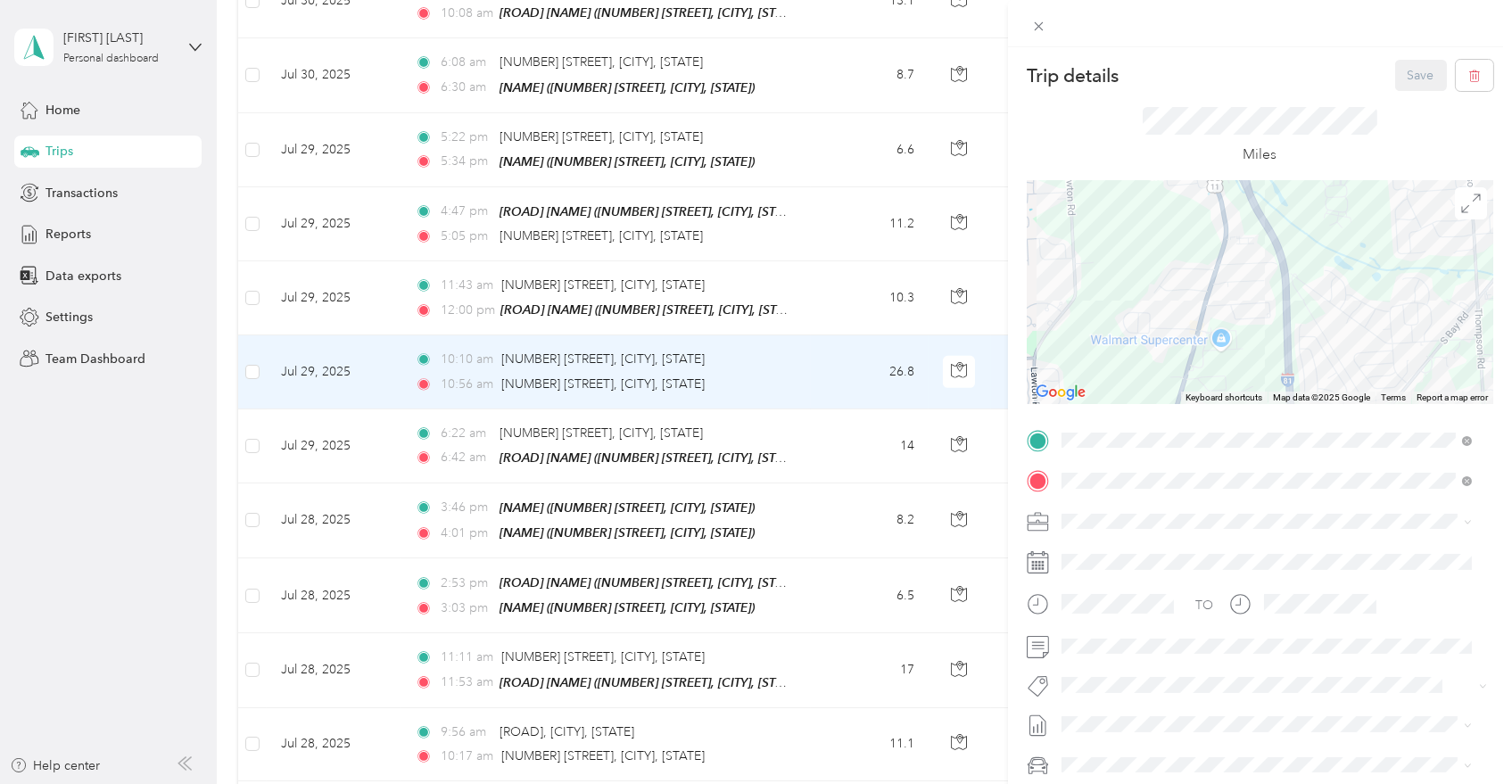 drag, startPoint x: 1303, startPoint y: 334, endPoint x: 1323, endPoint y: 236, distance: 100.02 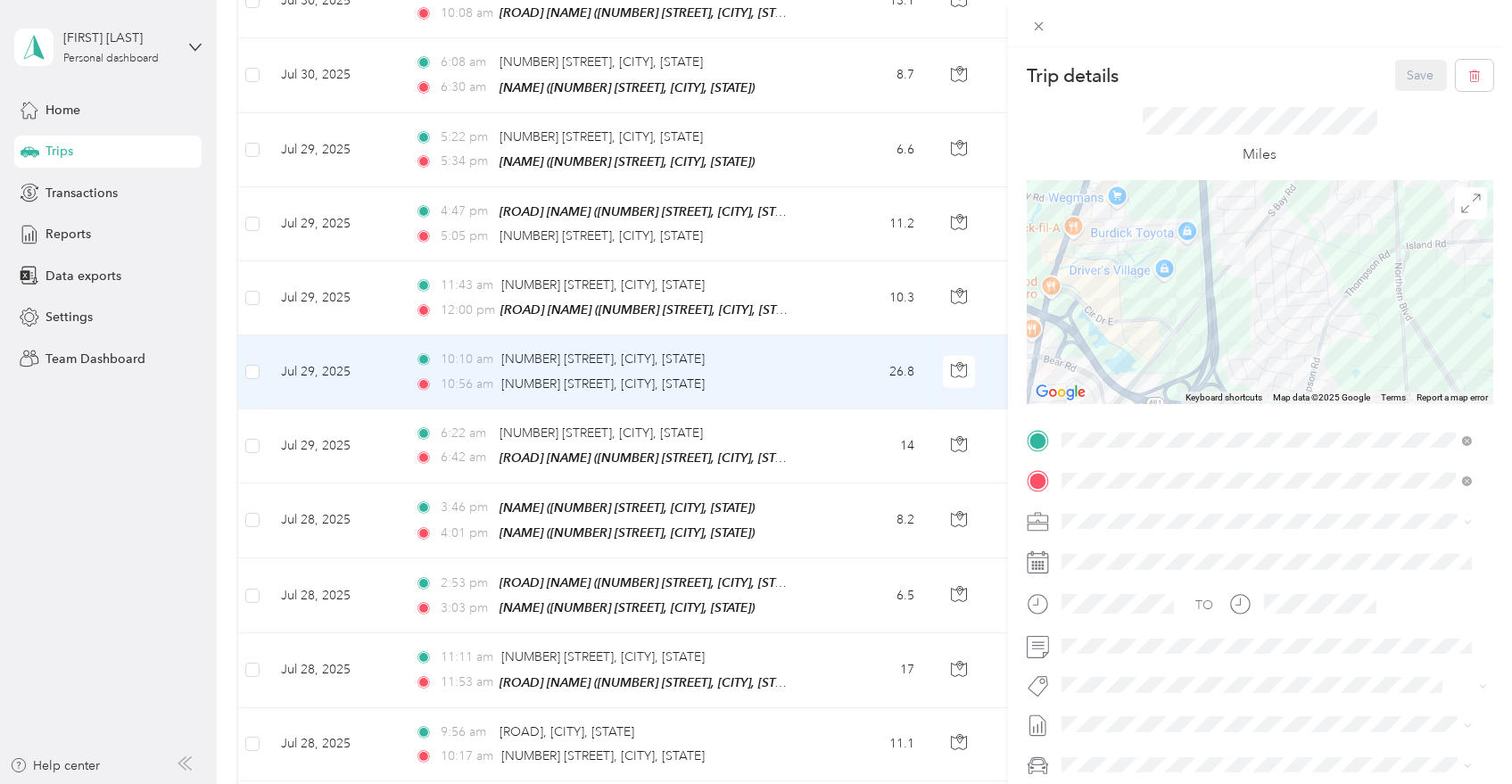 drag, startPoint x: 1353, startPoint y: 329, endPoint x: 1281, endPoint y: 297, distance: 78.79086 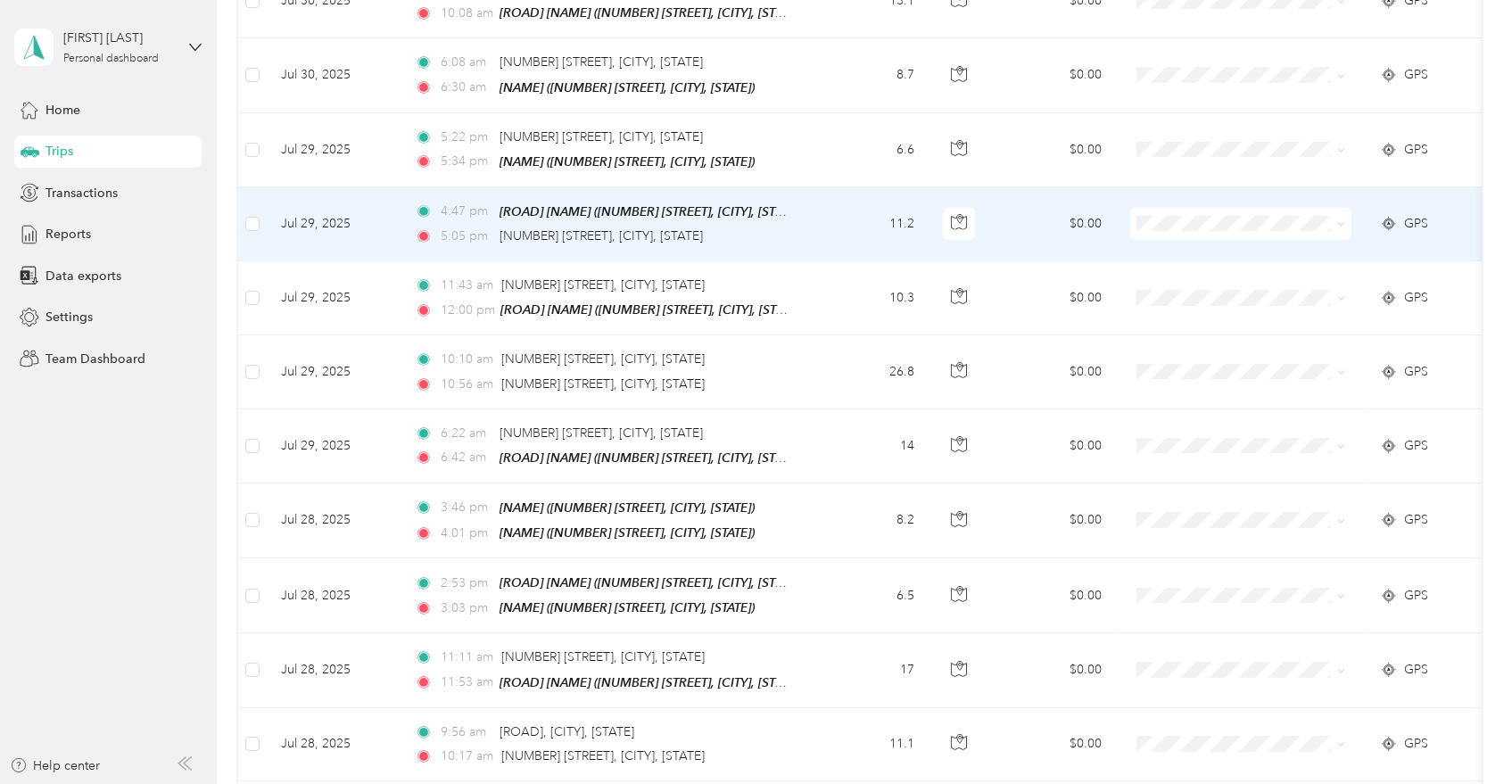 click on "11.2" at bounding box center (870, 224) 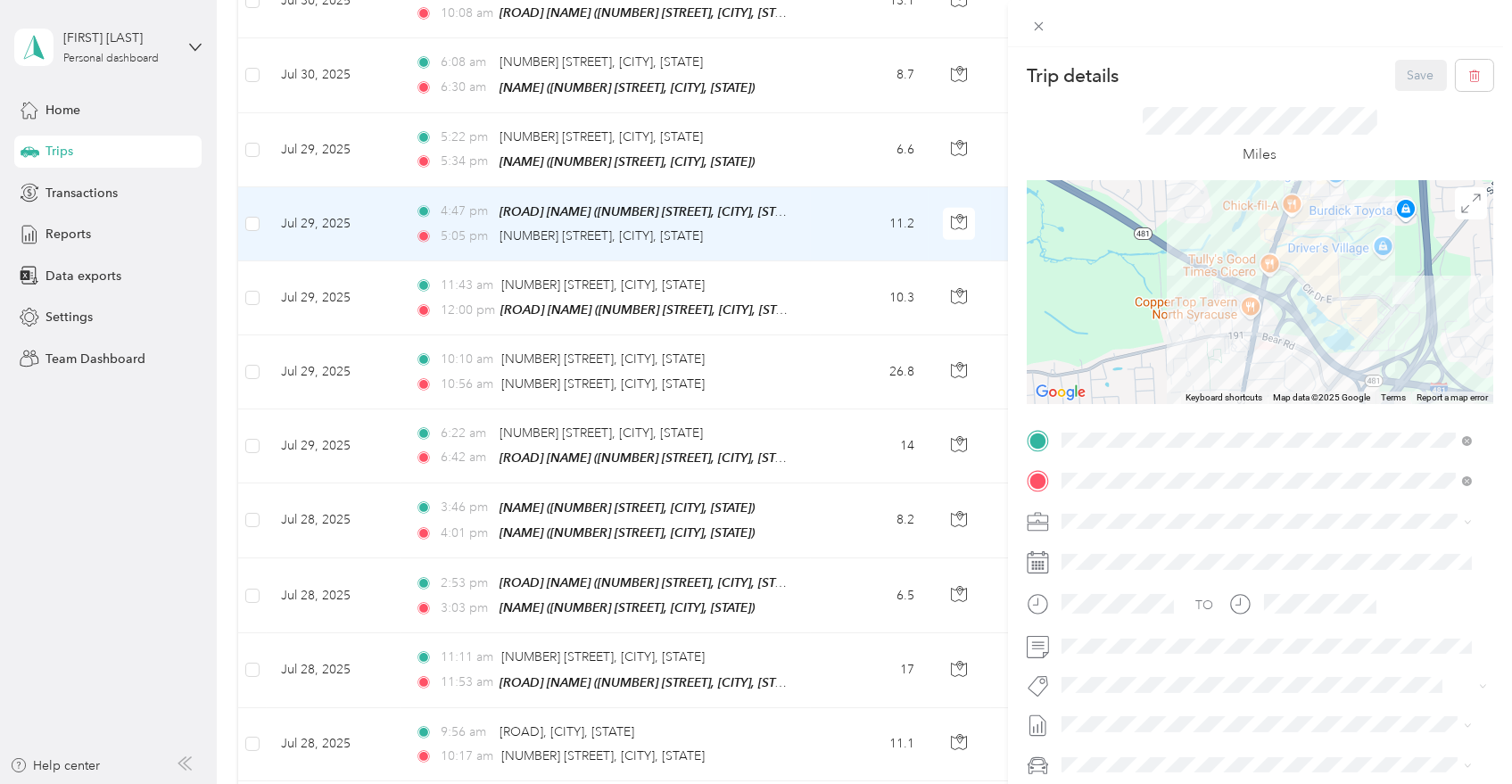 click on "Trip details Save This trip cannot be edited because it is either under review, approved, or paid. Contact your Team Manager to edit it. Miles ← Move left → Move right ↑ Move up ↓ Move down + Zoom in - Zoom out Home Jump left by 75% End Jump right by 75% Page Up Jump up by 75% Page Down Jump down by 75% Keyboard shortcuts Map Data Map data ©2025 Google Map data ©2025 Google 500 m  Click to toggle between metric and imperial units Terms Report a map error TO Add photo" at bounding box center (756, 392) 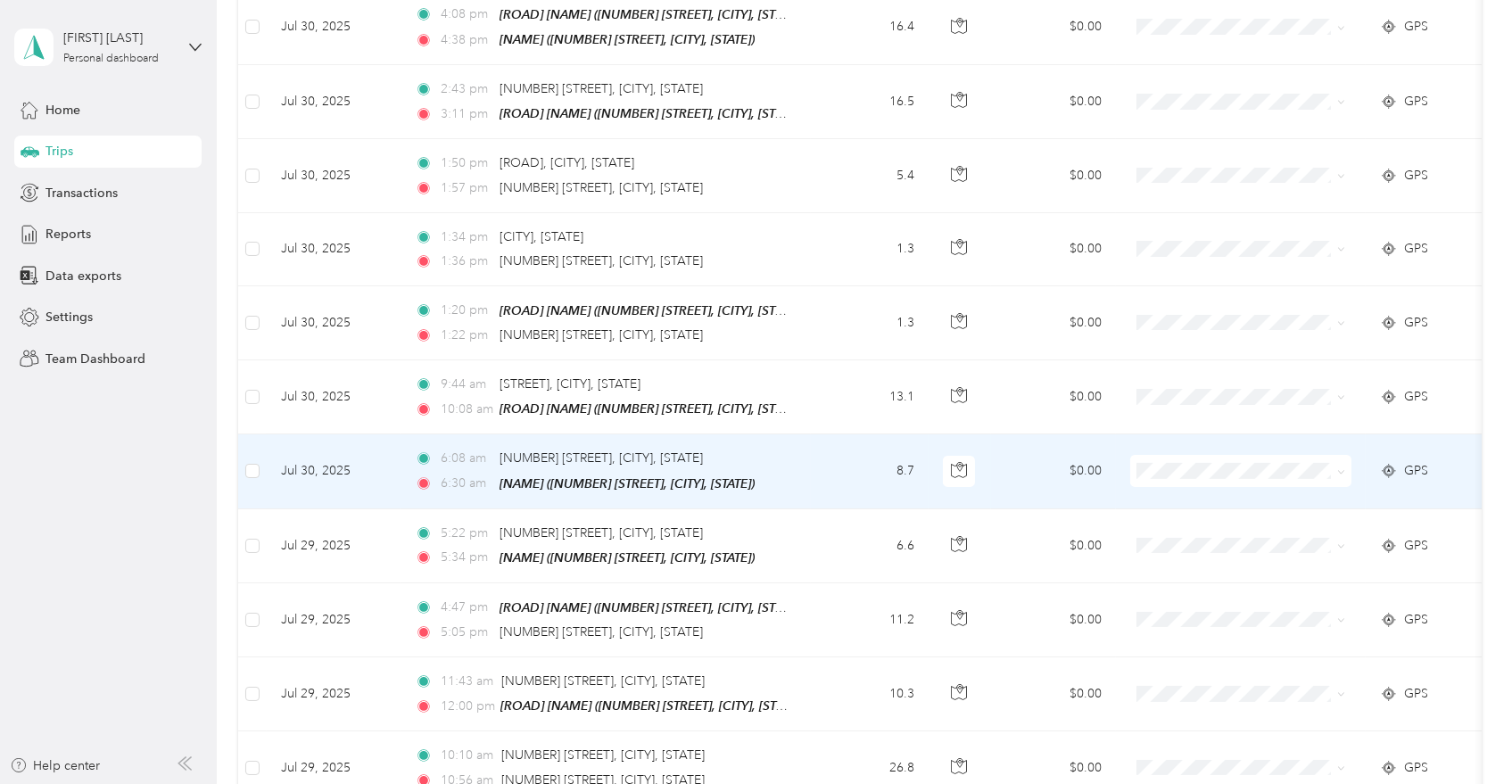scroll, scrollTop: 1422, scrollLeft: 0, axis: vertical 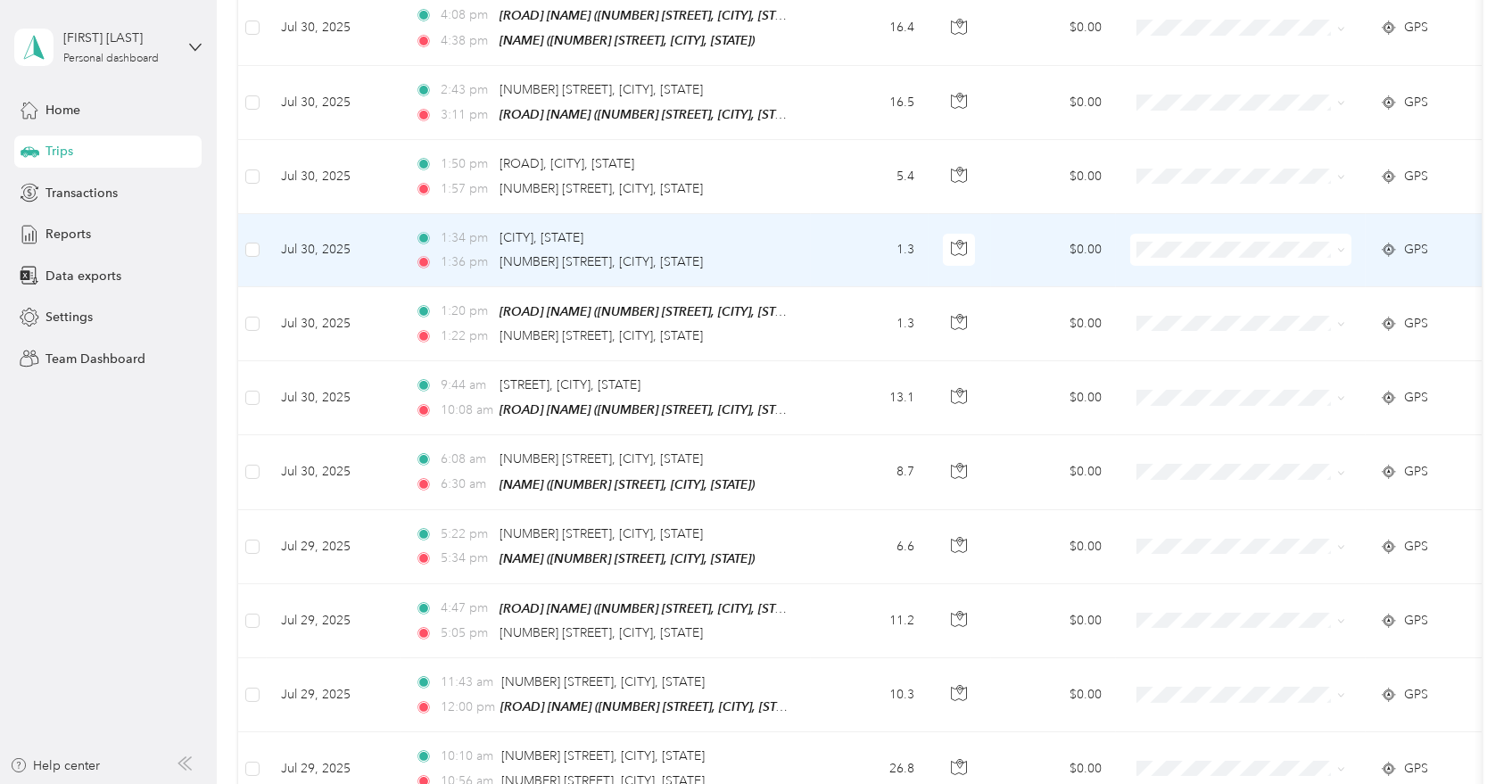 click on "1.3" at bounding box center (870, 251) 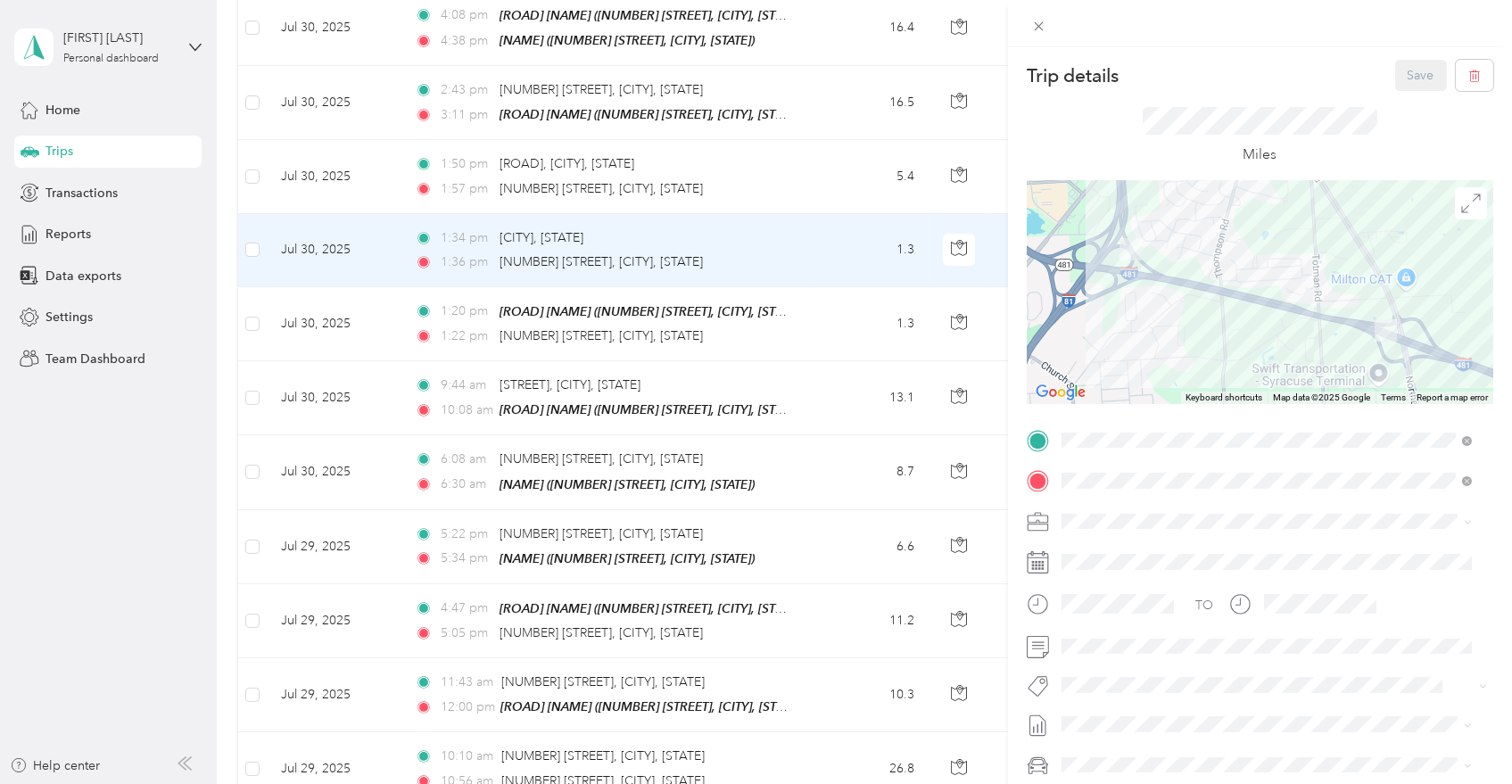 click on "Trip details Save This trip cannot be edited because it is either under review, approved, or paid. Contact your Team Manager to edit it. Miles ← Move left → Move right ↑ Move up ↓ Move down + Zoom in - Zoom out Home Jump left by 75% End Jump right by 75% Page Up Jump up by 75% Page Down Jump down by 75% Keyboard shortcuts Map Data Map data ©2025 Google Map data ©2025 Google 500 m  Click to toggle between metric and imperial units Terms Report a map error TO Add photo" at bounding box center (756, 392) 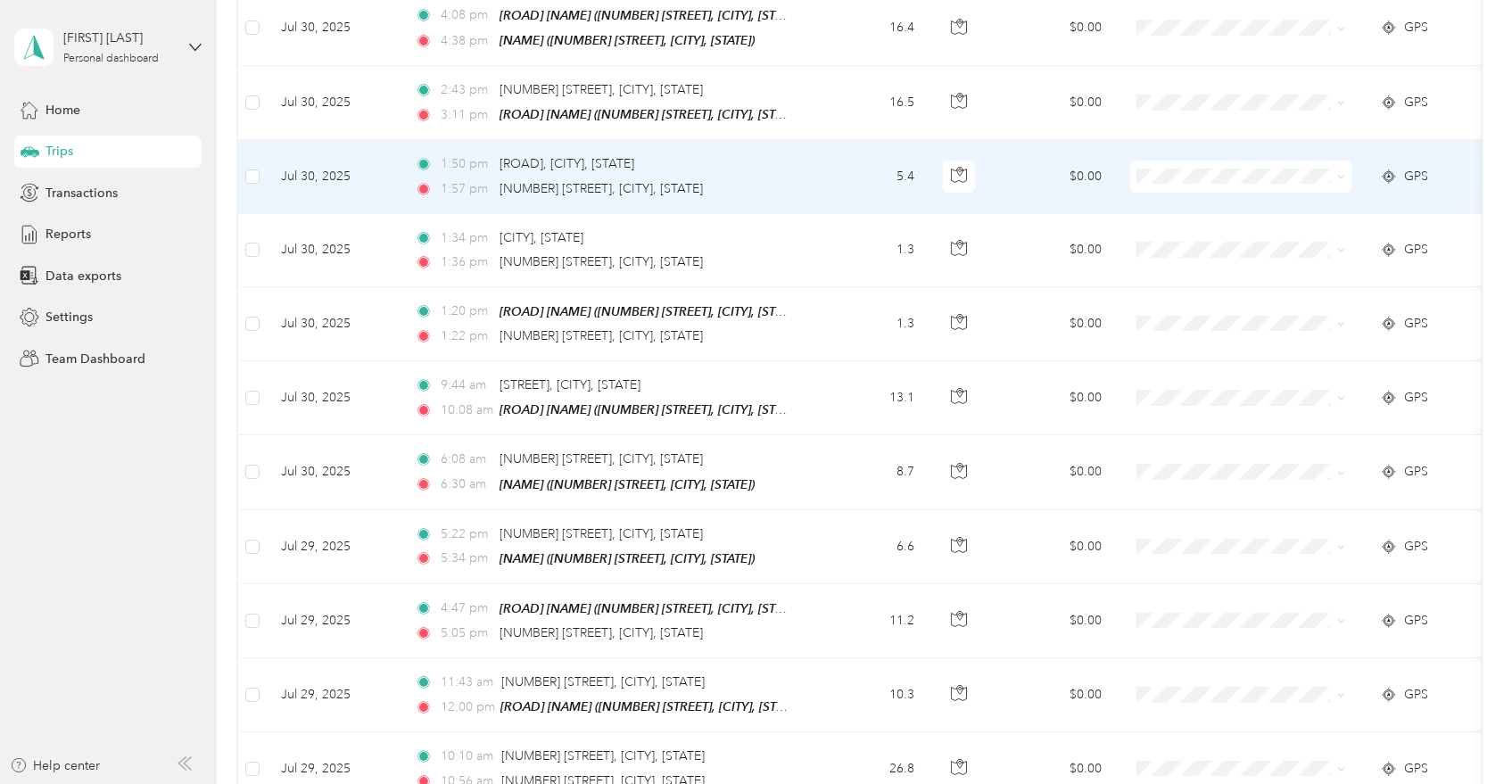 click on "[TIME] [ROAD], [CITY], [STATE]" at bounding box center (602, 164) 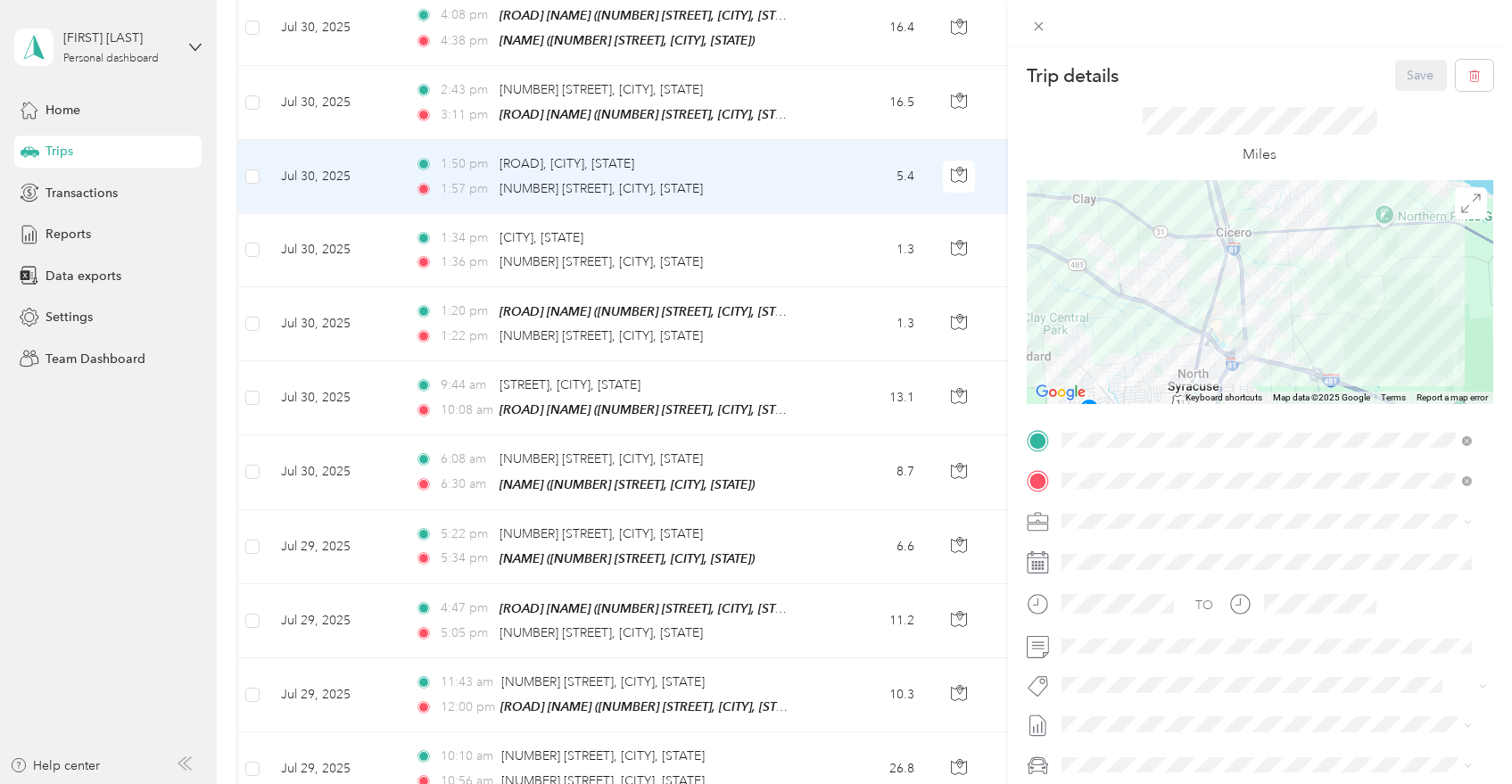 click on "Trip details Save This trip cannot be edited because it is either under review, approved, or paid. Contact your Team Manager to edit it. Miles ← Move left → Move right ↑ Move up ↓ Move down + Zoom in - Zoom out Home Jump left by 75% End Jump right by 75% Page Up Jump up by 75% Page Down Jump down by 75% Keyboard shortcuts Map Data Map data ©2025 Google Map data ©2025 Google 2 km  Click to toggle between metric and imperial units Terms Report a map error TO Add photo" at bounding box center (756, 392) 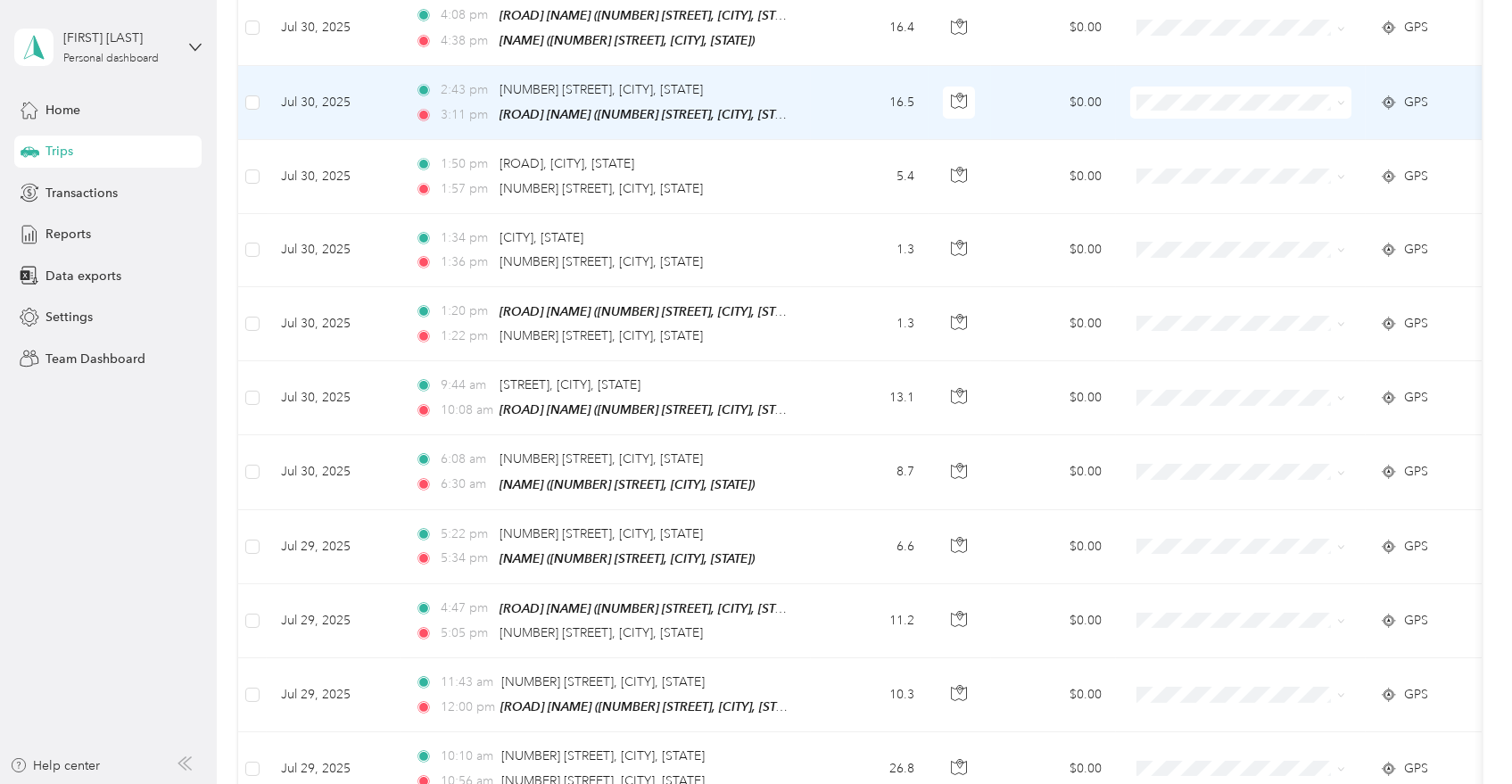 click on "16.5" at bounding box center (870, 103) 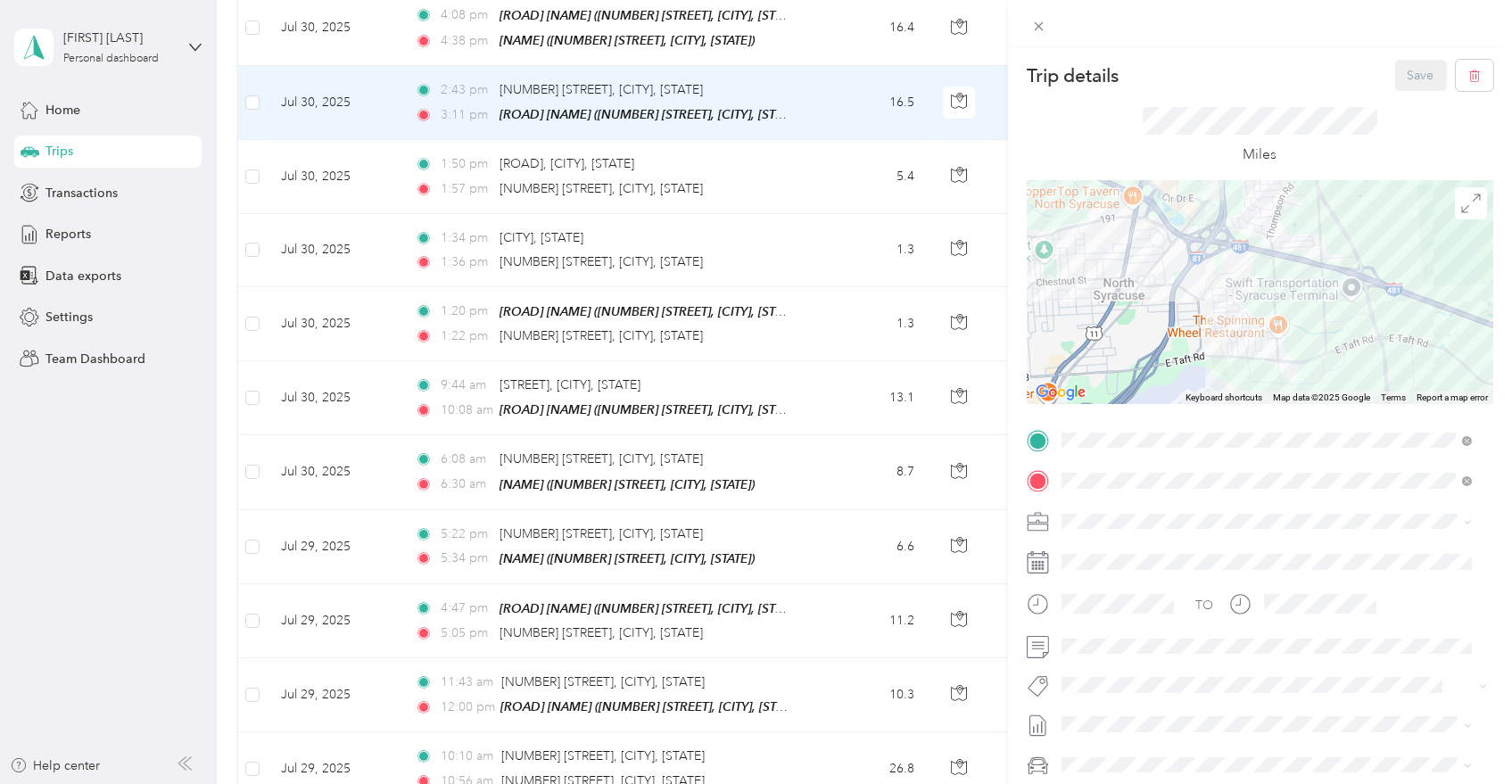 click on "Trip details Save This trip cannot be edited because it is either under review, approved, or paid. Contact your Team Manager to edit it. Miles ← Move left → Move right ↑ Move up ↓ Move down + Zoom in - Zoom out Home Jump left by 75% End Jump right by 75% Page Up Jump up by 75% Page Down Jump down by 75% Keyboard shortcuts Map Data Map data ©2025 Google Map data ©2025 Google 1 km  Click to toggle between metric and imperial units Terms Report a map error TO Add photo" at bounding box center [756, 392] 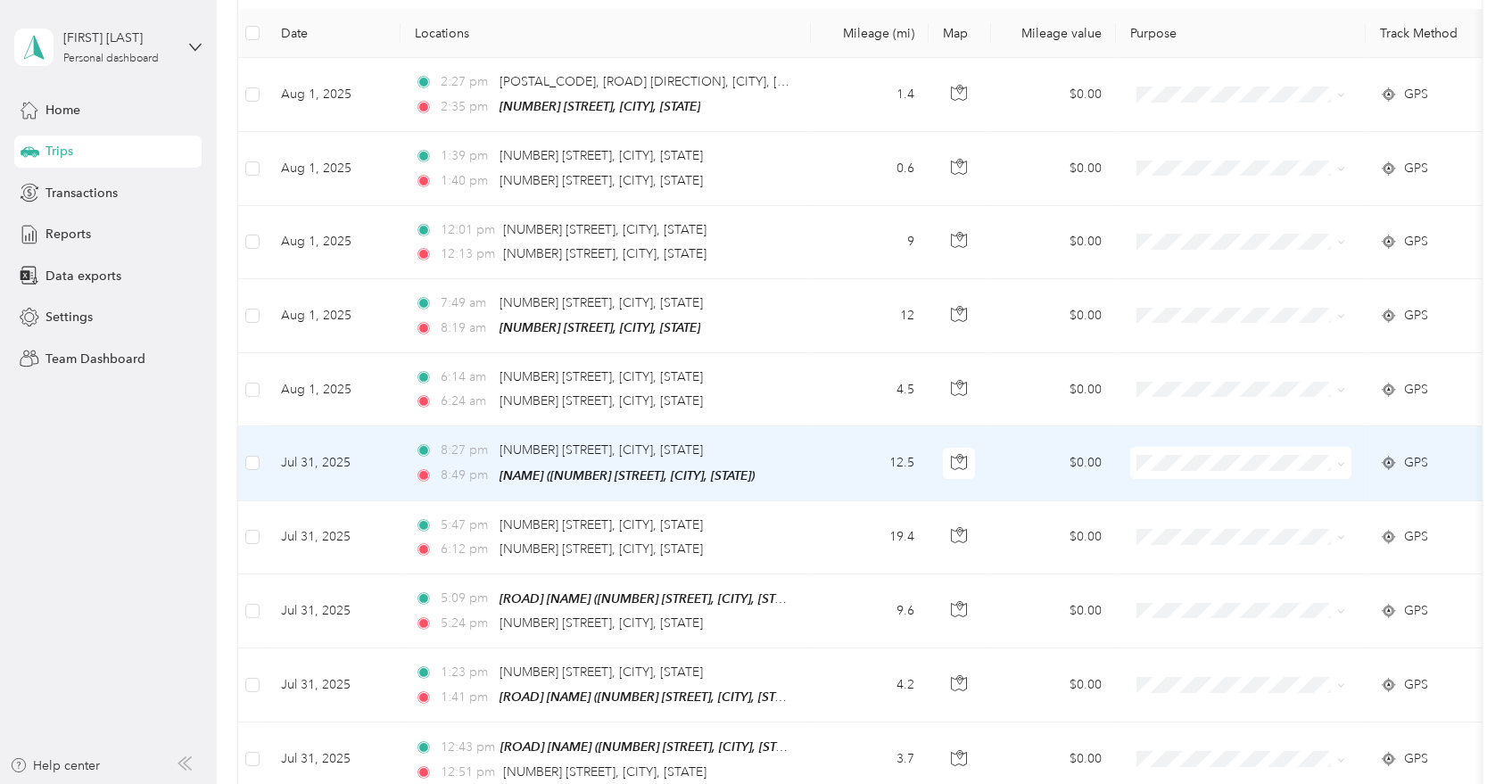 scroll, scrollTop: 198, scrollLeft: 0, axis: vertical 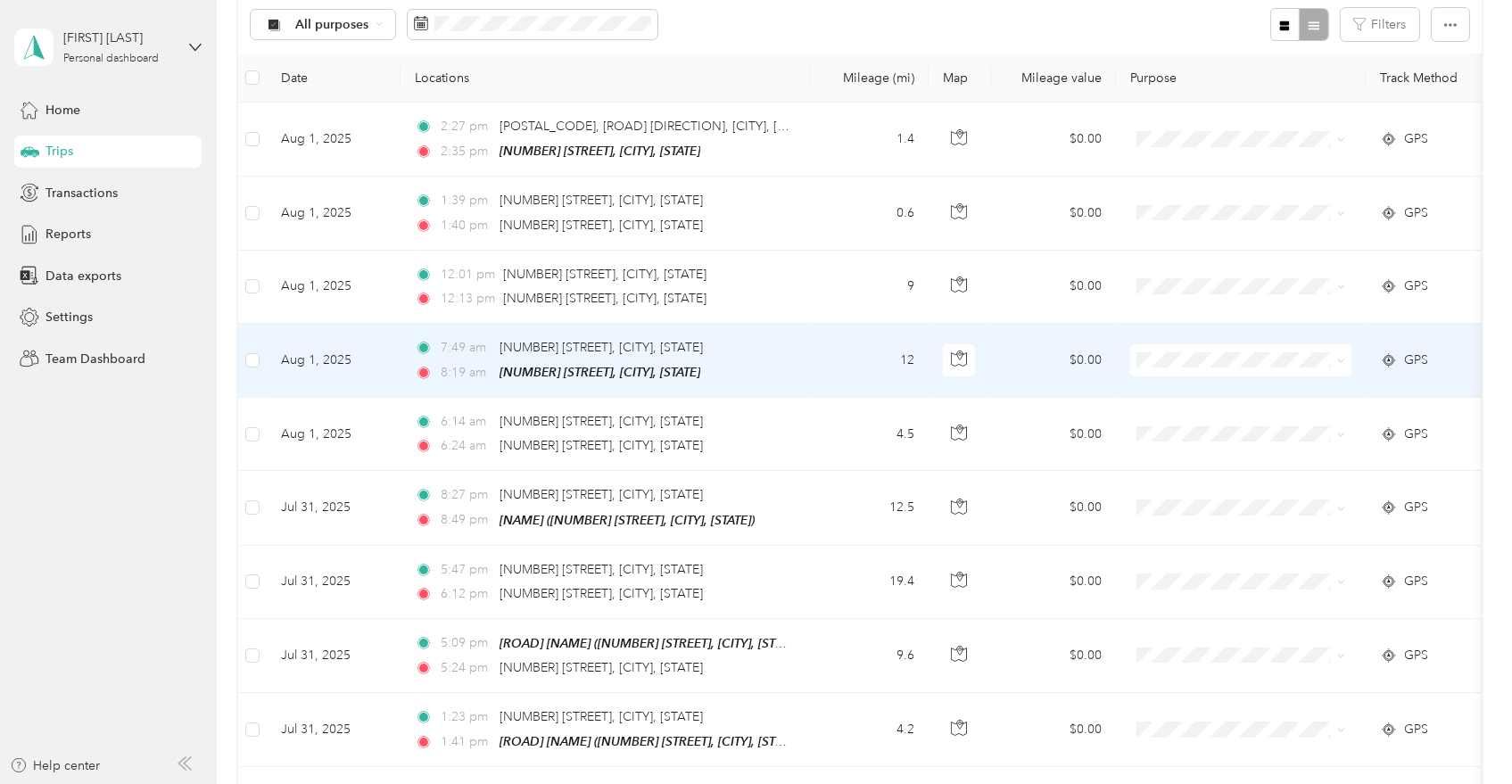 click on "12" at bounding box center [870, 360] 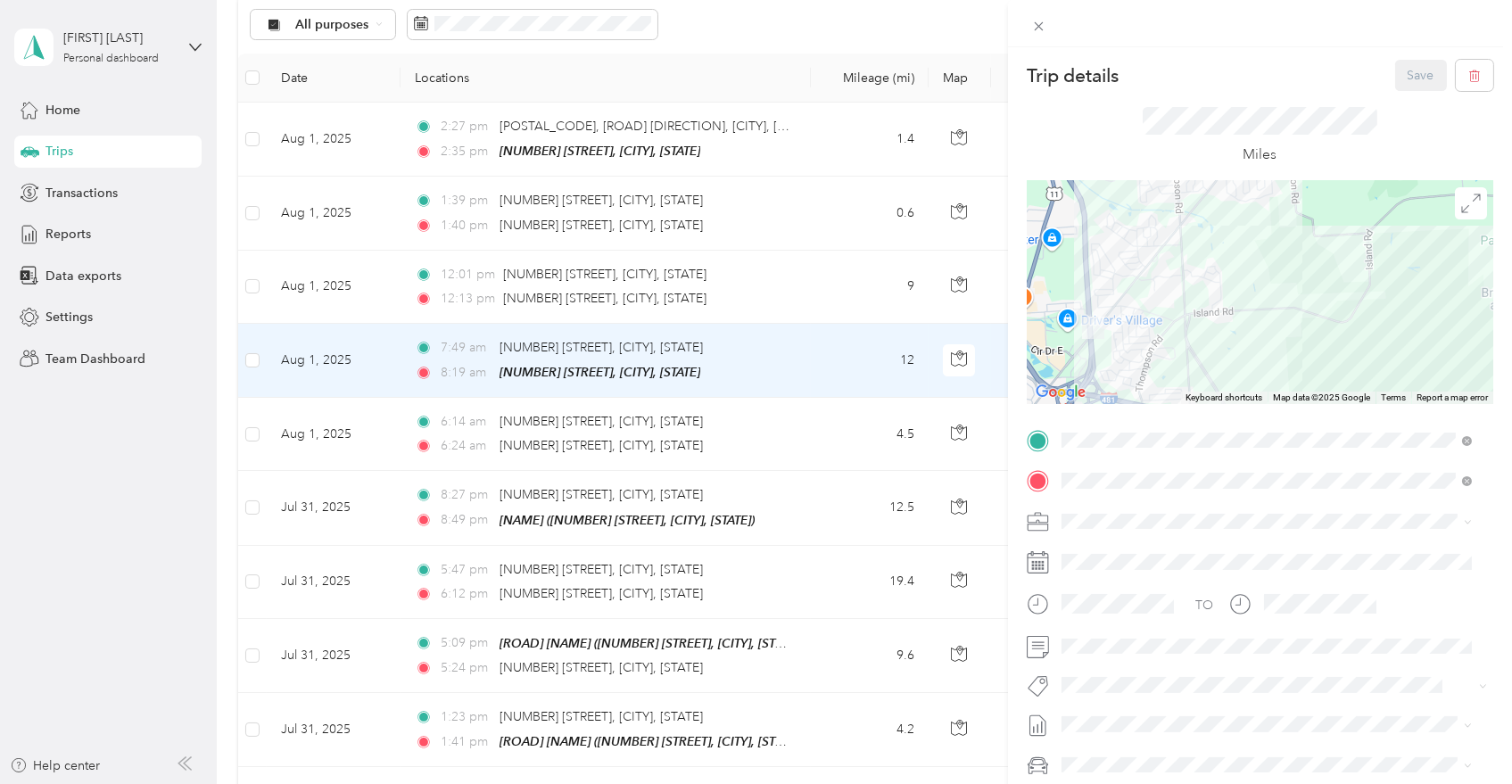 drag, startPoint x: 1243, startPoint y: 318, endPoint x: 1237, endPoint y: 359, distance: 41.436699 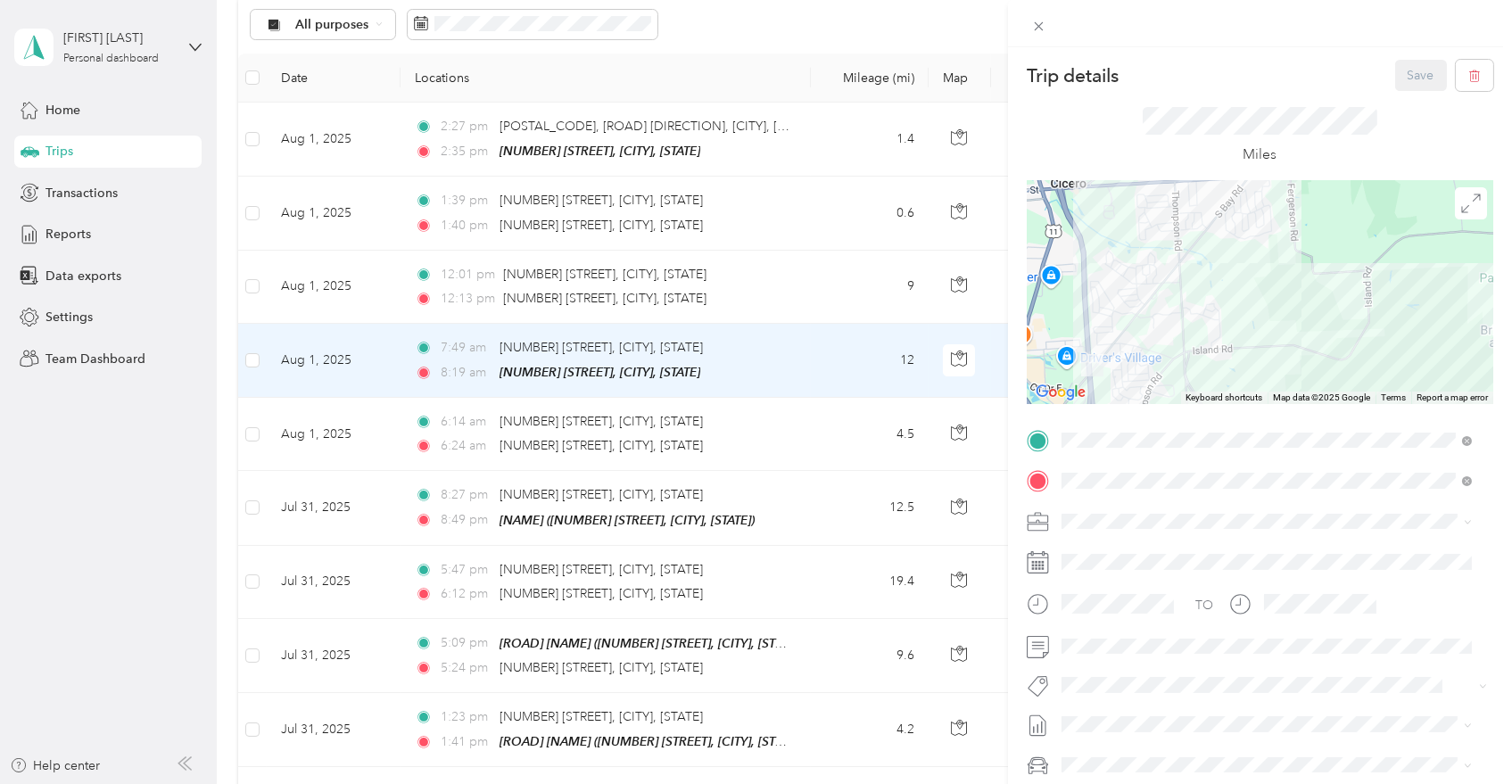 drag, startPoint x: 1235, startPoint y: 291, endPoint x: 1233, endPoint y: 334, distance: 43.04649 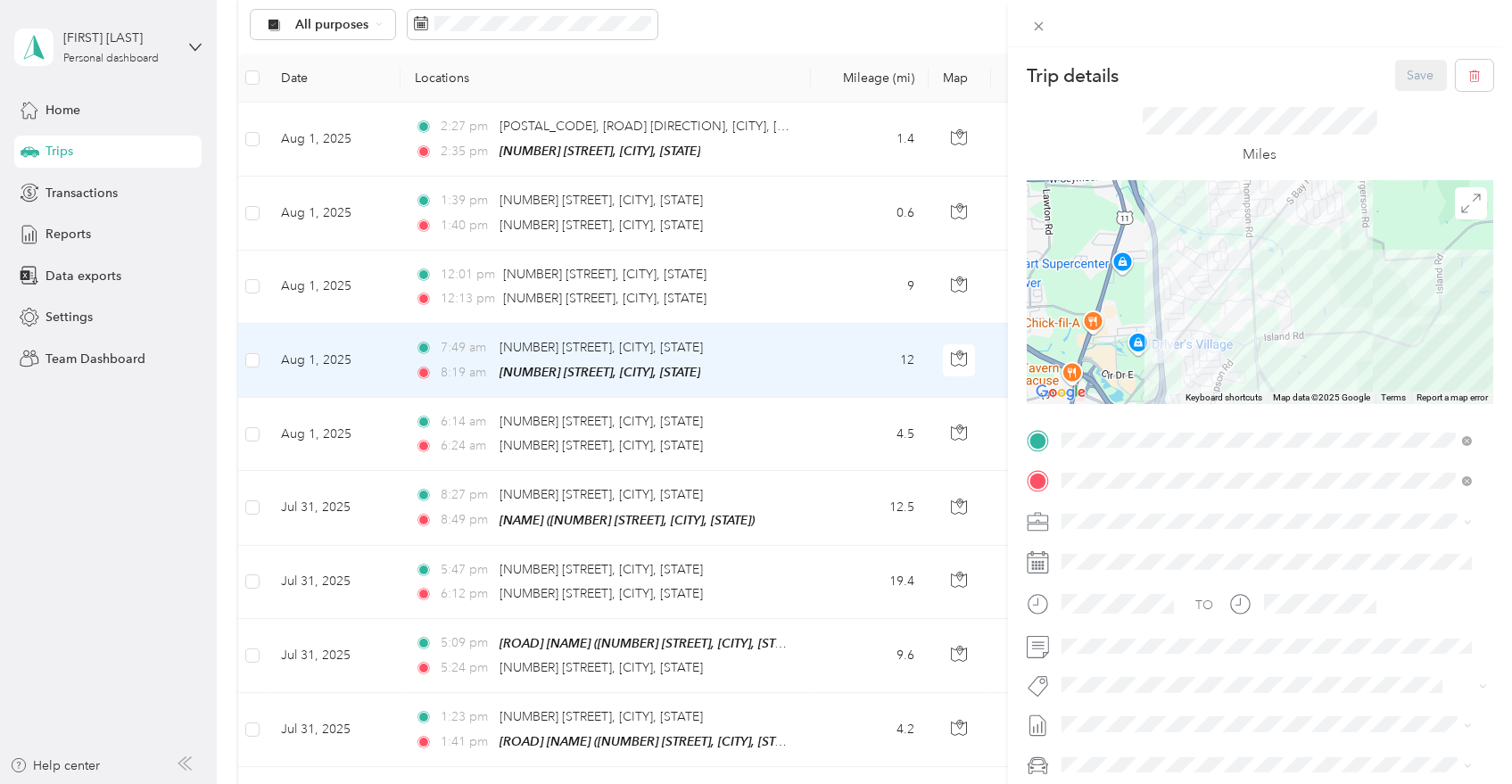 drag, startPoint x: 1284, startPoint y: 239, endPoint x: 1222, endPoint y: 305, distance: 90.55385 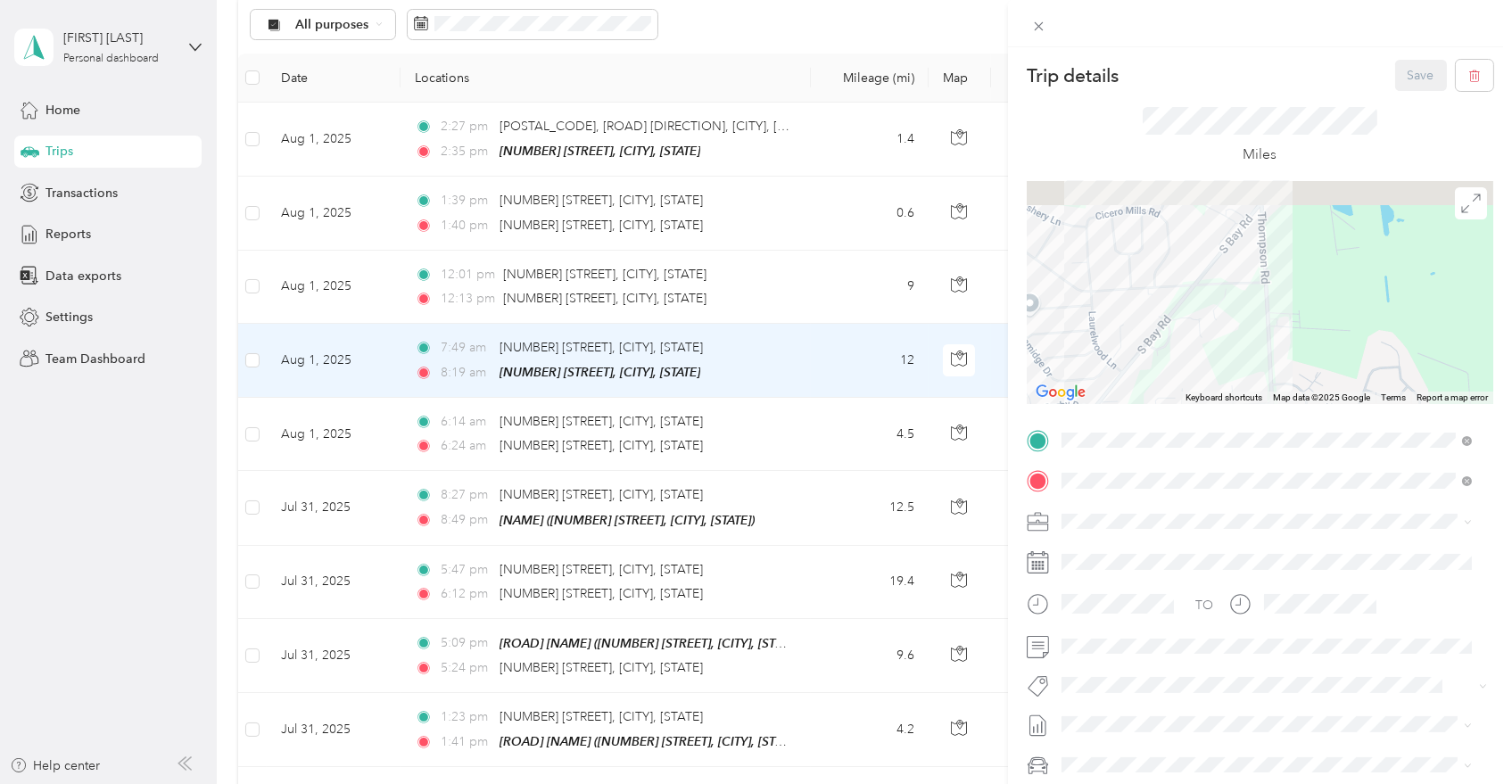 drag, startPoint x: 1225, startPoint y: 276, endPoint x: 1220, endPoint y: 345, distance: 69.18092 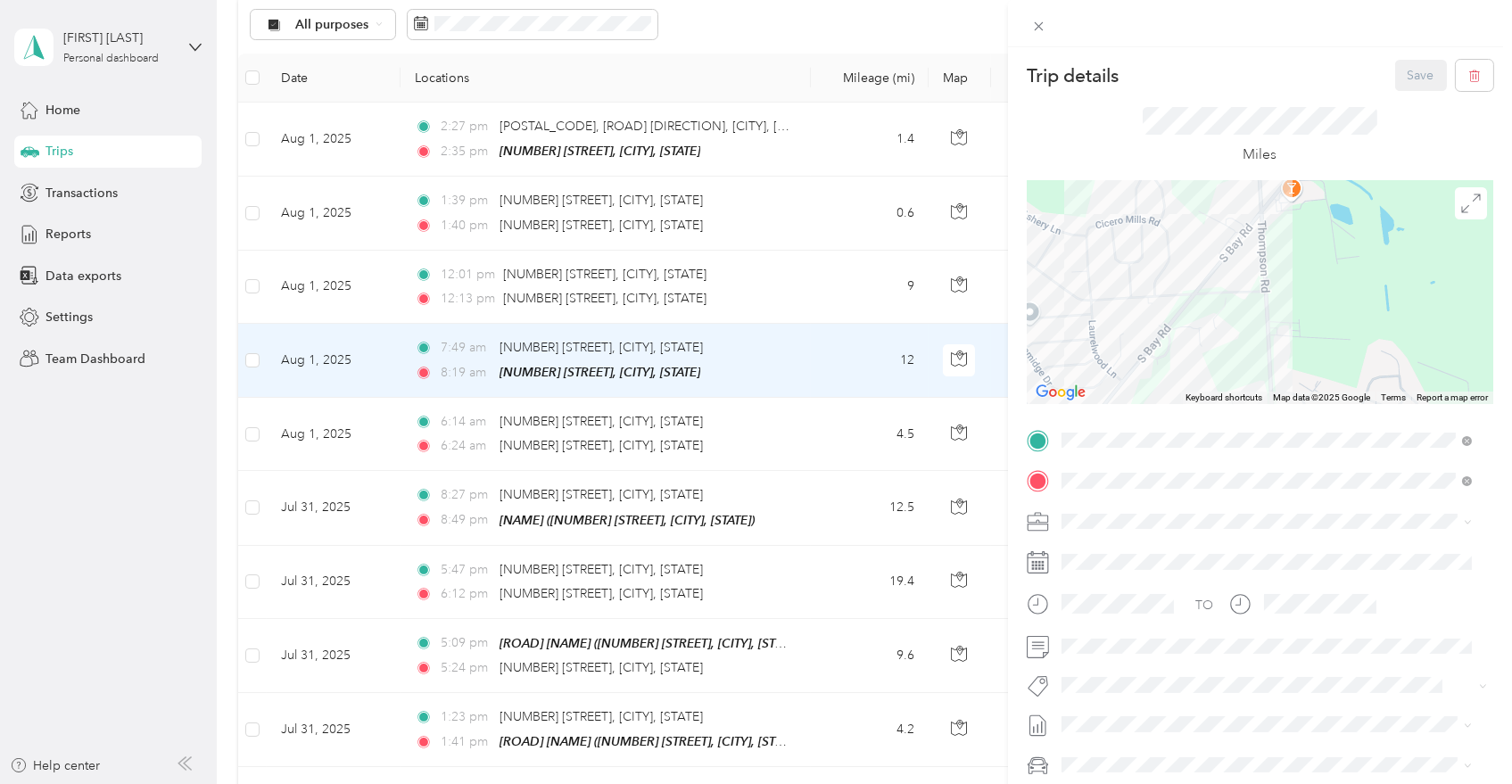 click on "Trip details Save This trip cannot be edited because it is either under review, approved, or paid. Contact your Team Manager to edit it. Miles ← Move left → Move right ↑ Move up ↓ Move down + Zoom in - Zoom out Home Jump left by 75% End Jump right by 75% Page Up Jump up by 75% Page Down Jump down by 75% Keyboard shortcuts Map Data Map data ©2025 Google Map data ©2025 Google 200 m  Click to toggle between metric and imperial units Terms Report a map error TO Add photo" at bounding box center (756, 392) 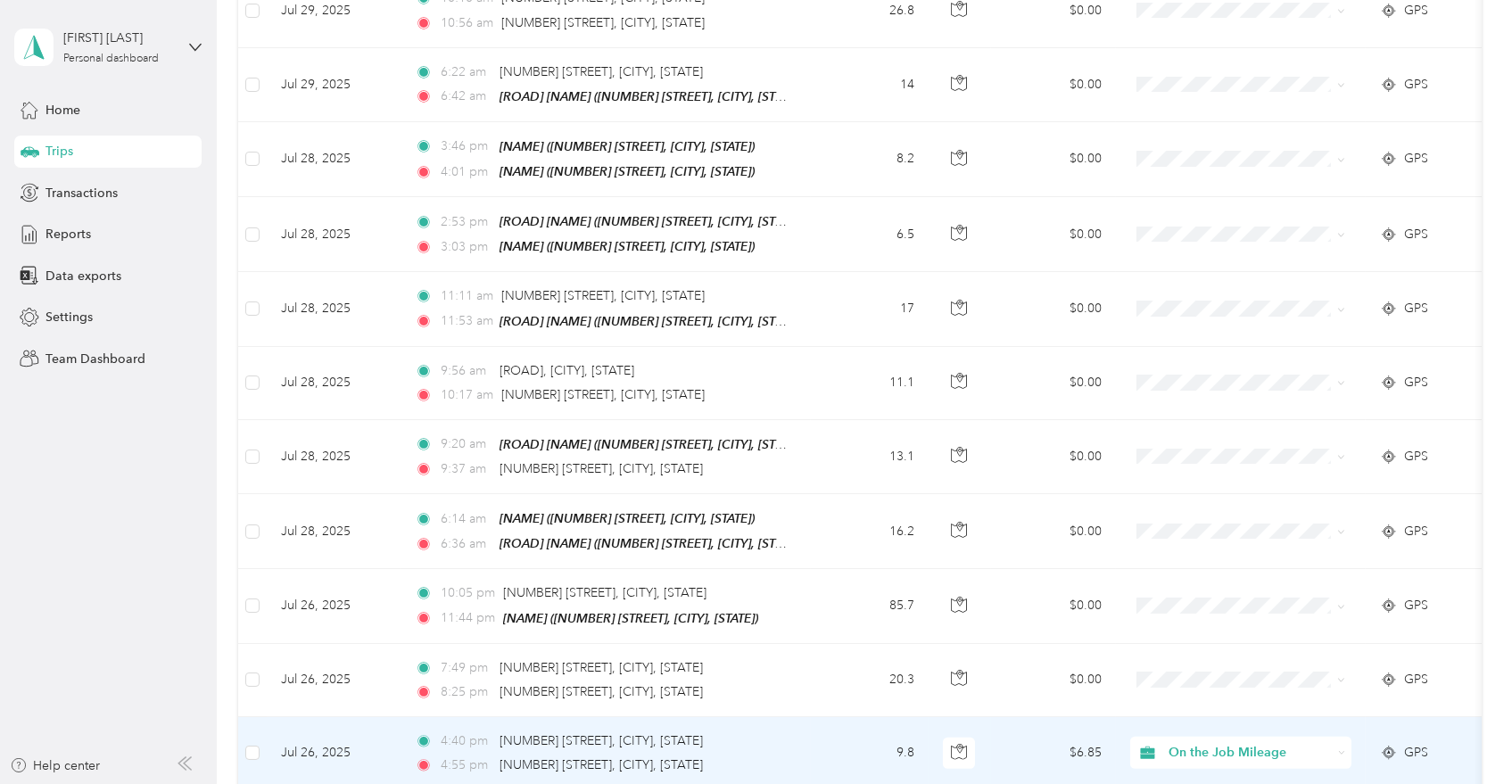 scroll, scrollTop: 2279, scrollLeft: 0, axis: vertical 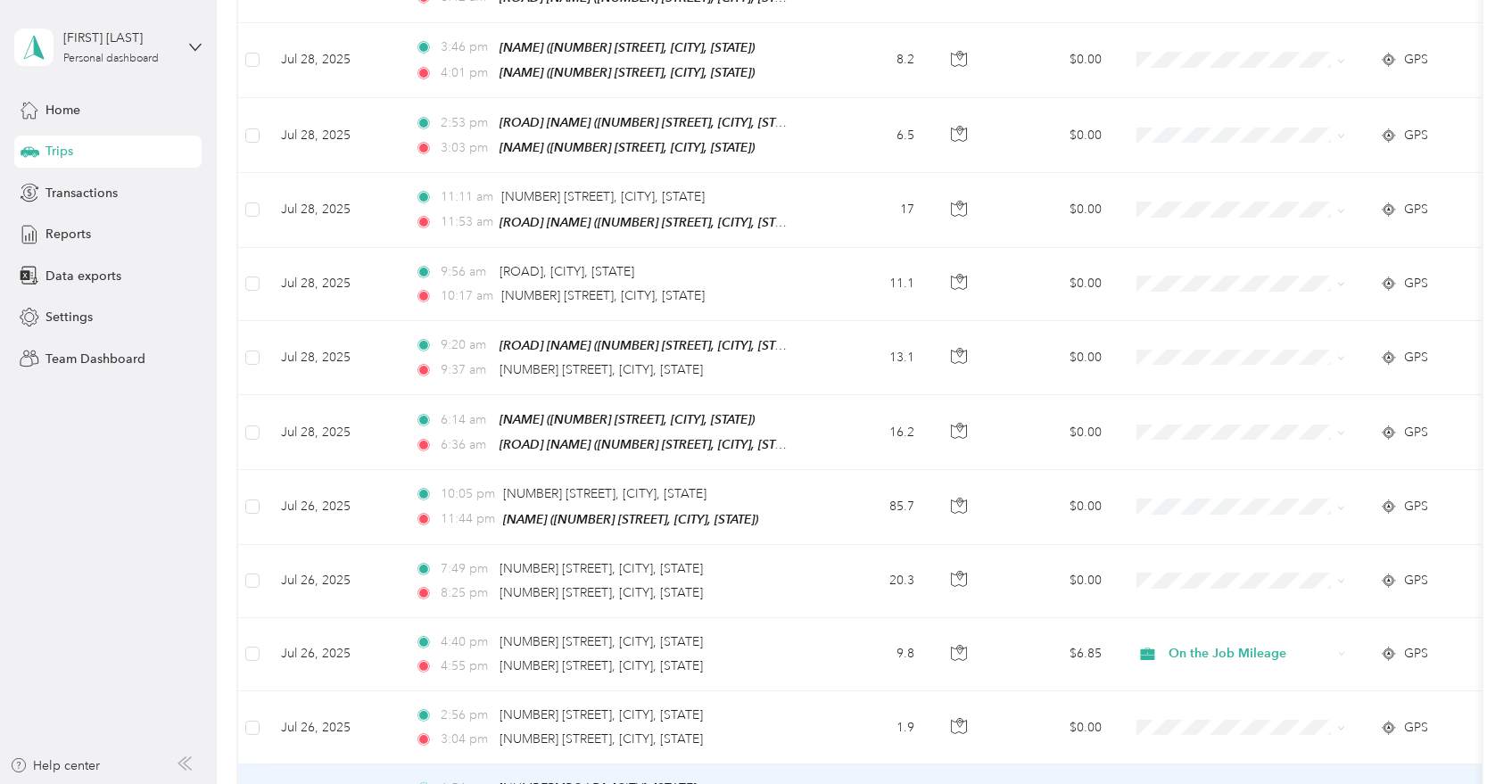 click on "[TIME] [NUMBER] [ROAD], [CITY], [STATE]" at bounding box center [602, 788] 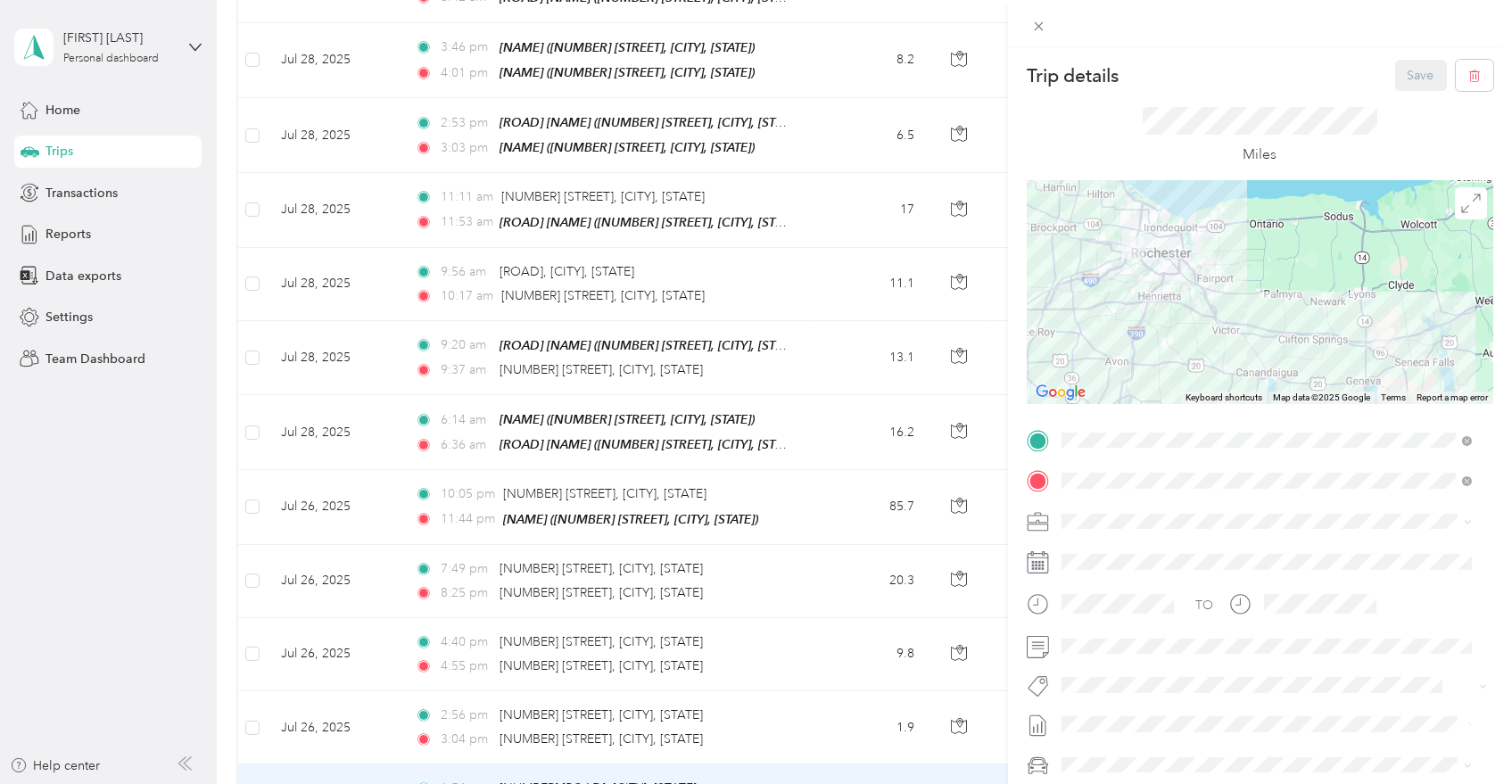 click on "Trip details Save This trip cannot be edited because it is either under review, approved, or paid. Contact your Team Manager to edit it. Miles ← Move left → Move right ↑ Move up ↓ Move down + Zoom in - Zoom out Home Jump left by 75% End Jump right by 75% Page Up Jump up by 75% Page Down Jump down by 75% Keyboard shortcuts Map Data Map data ©2025 Google Map data ©2025 Google 10 km  Click to toggle between metric and imperial units Terms Report a map error TO Add photo" at bounding box center (756, 392) 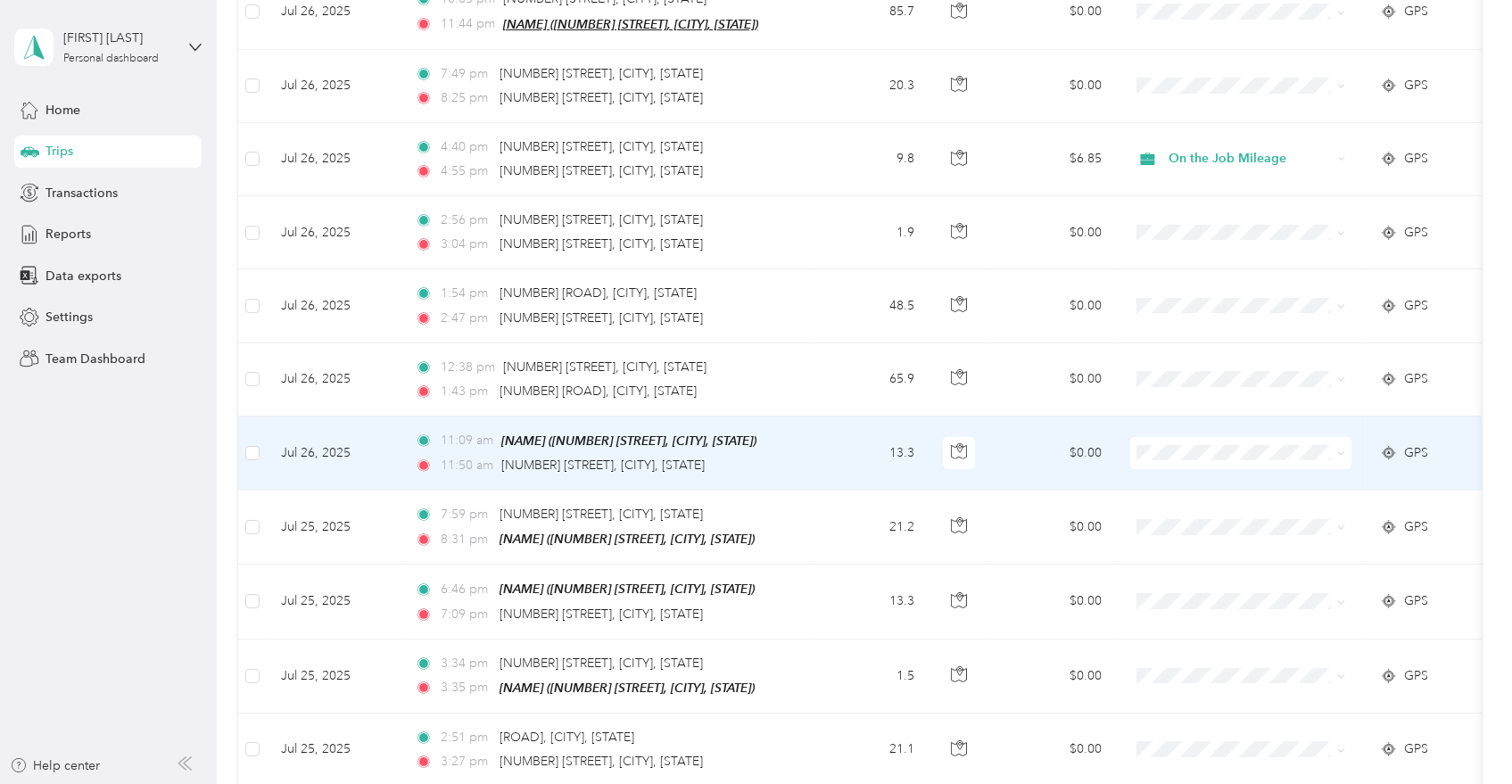 scroll, scrollTop: 2775, scrollLeft: 0, axis: vertical 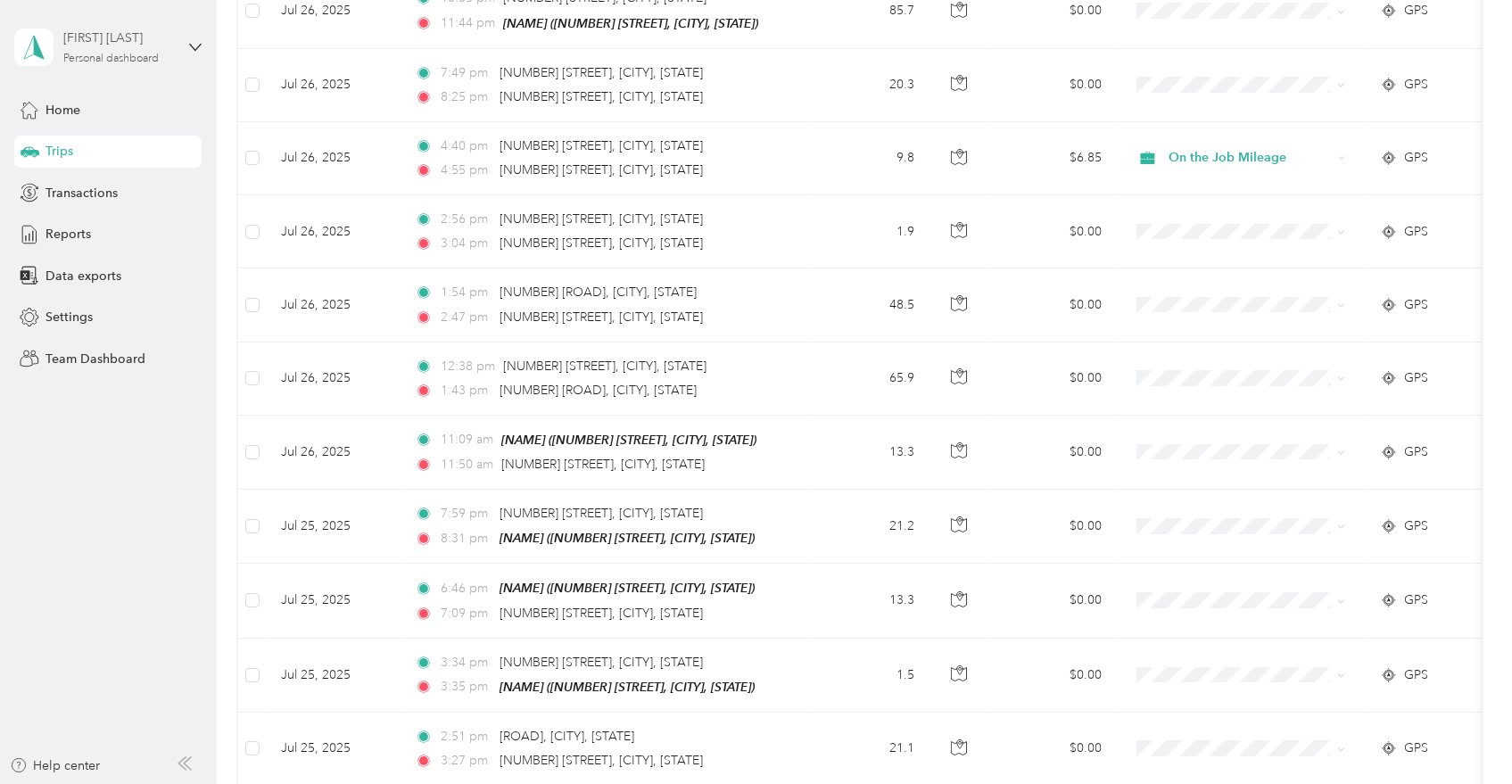 click on "Personal dashboard" at bounding box center [111, 59] 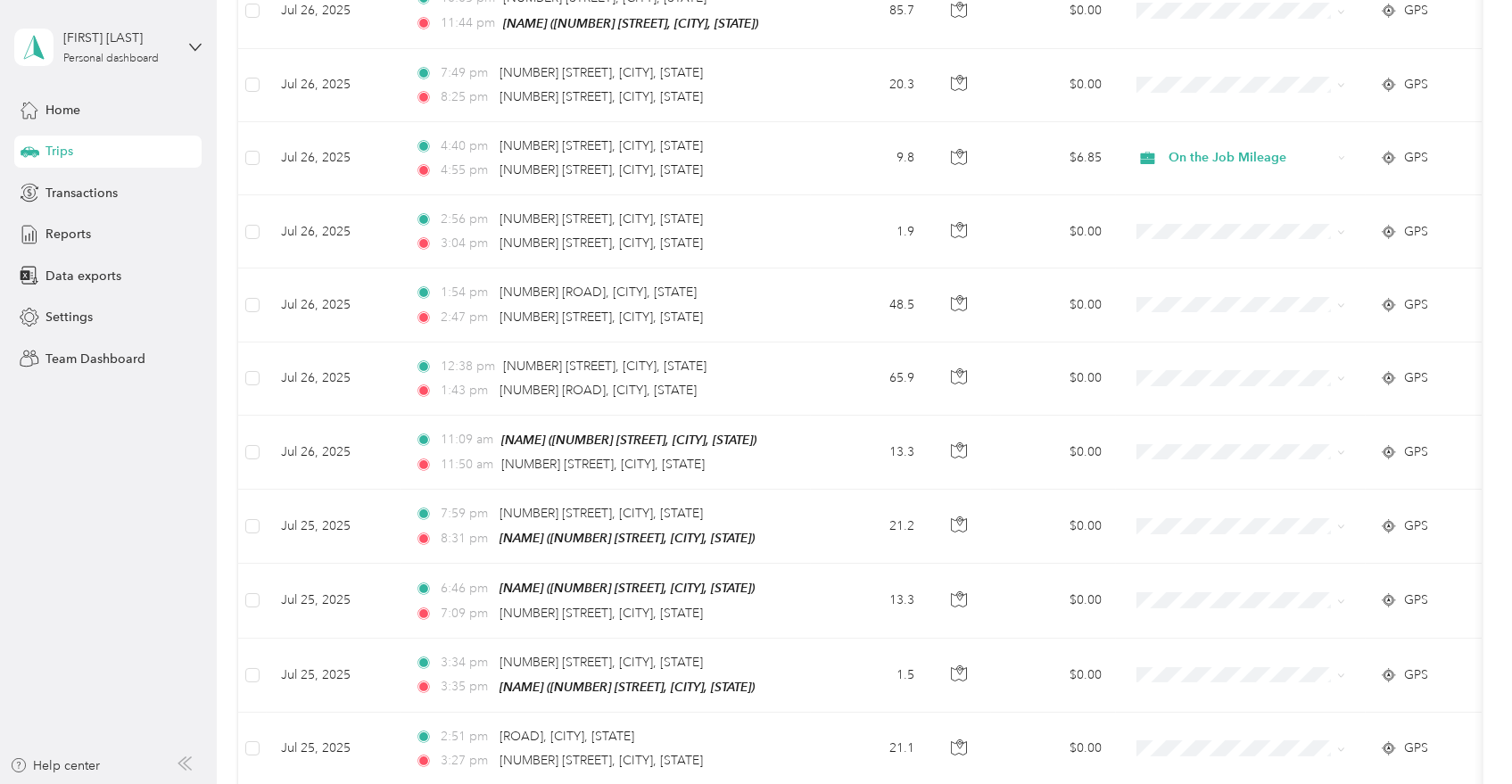 click on "Log out" at bounding box center [64, 227] 